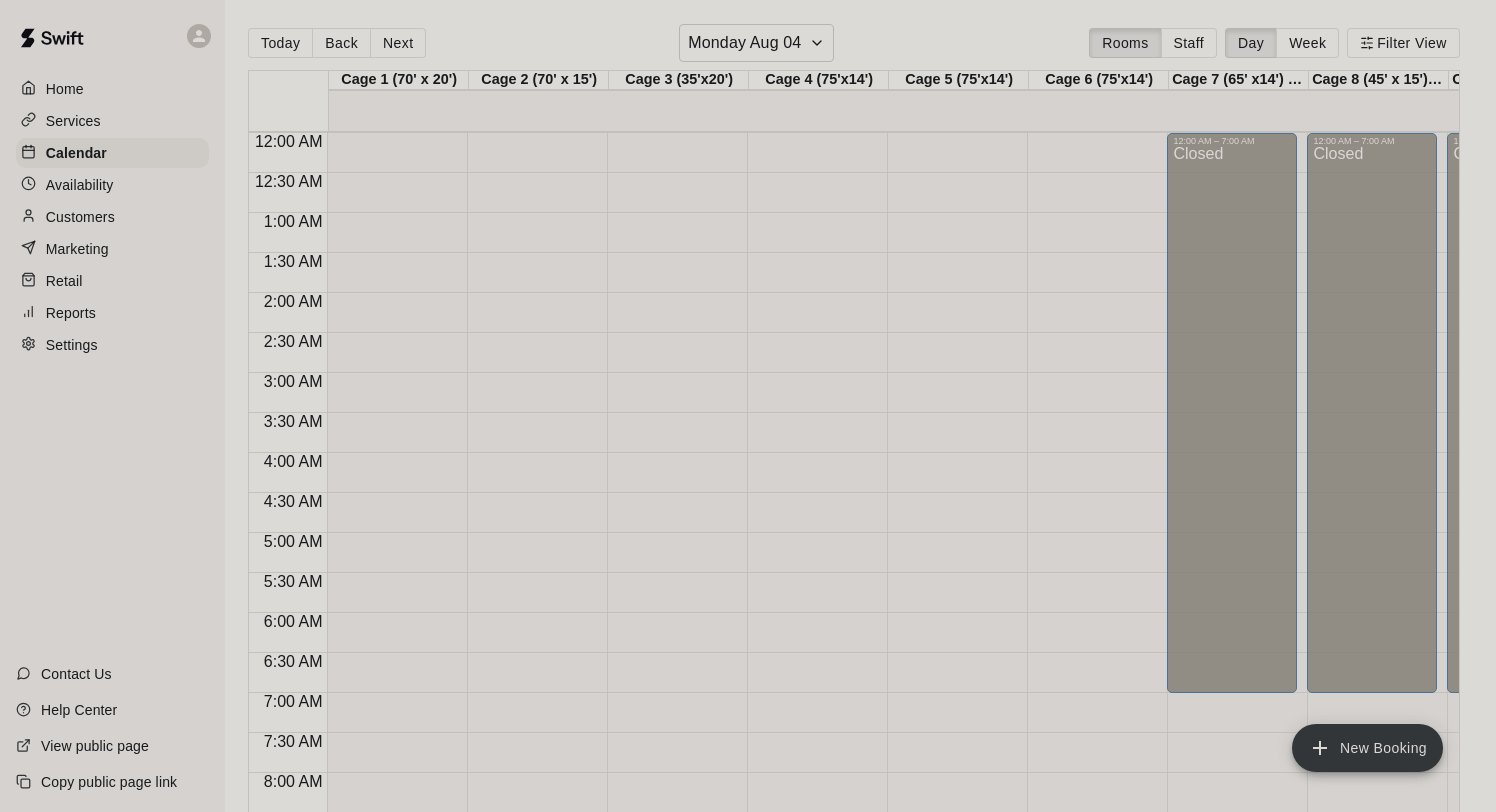 scroll, scrollTop: 0, scrollLeft: 0, axis: both 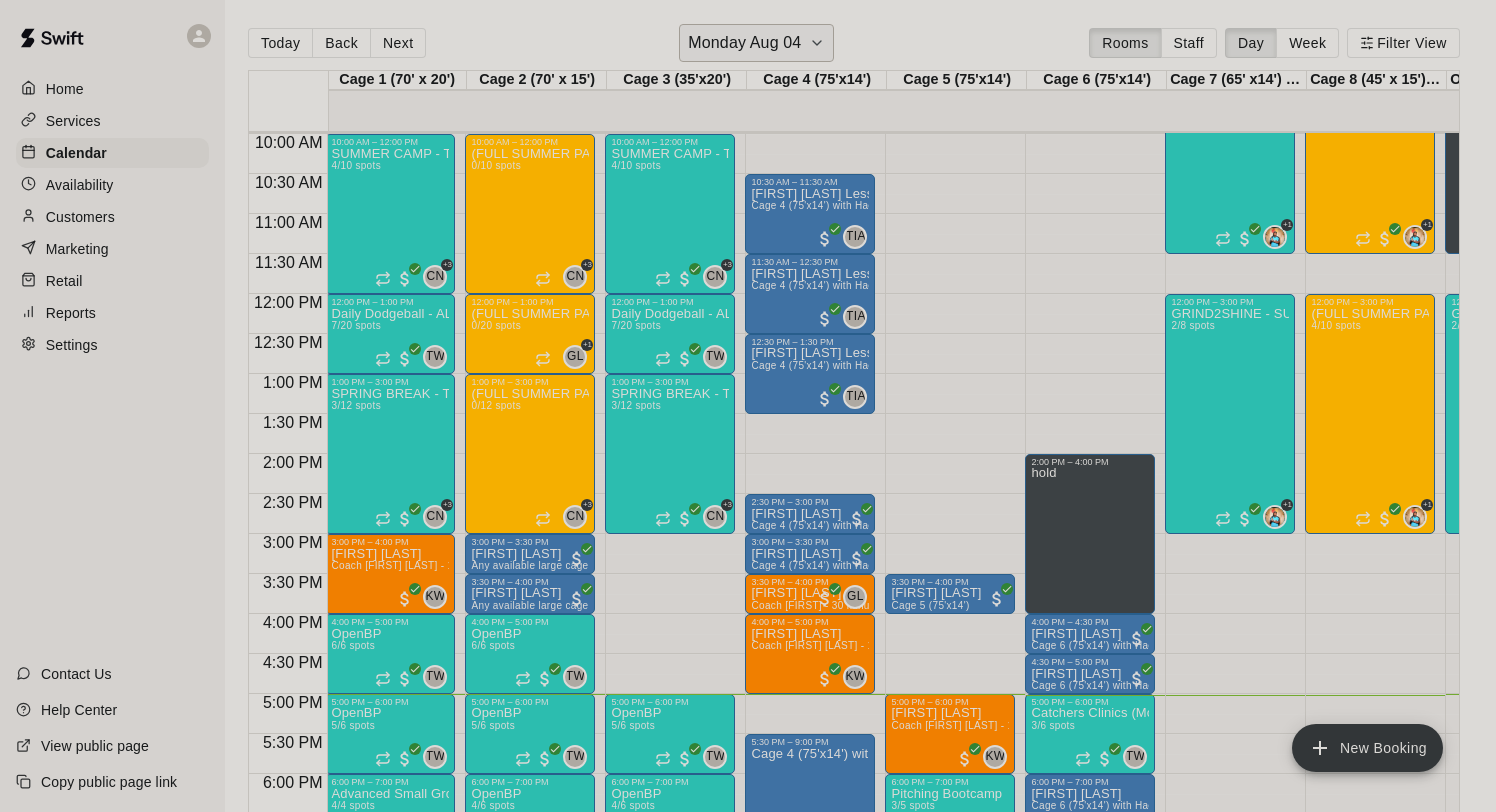 click on "Monday Aug 04" at bounding box center (744, 43) 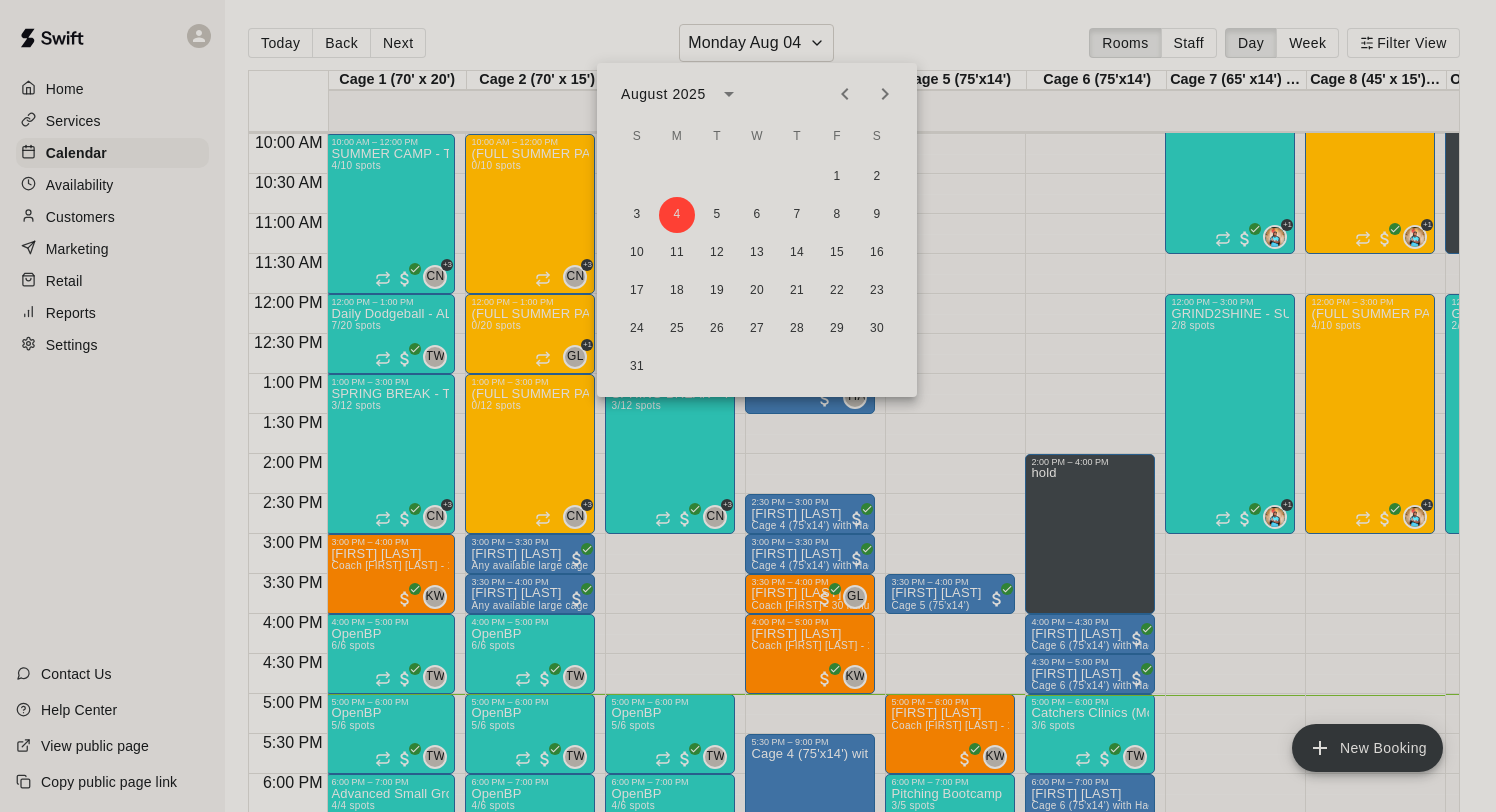 click 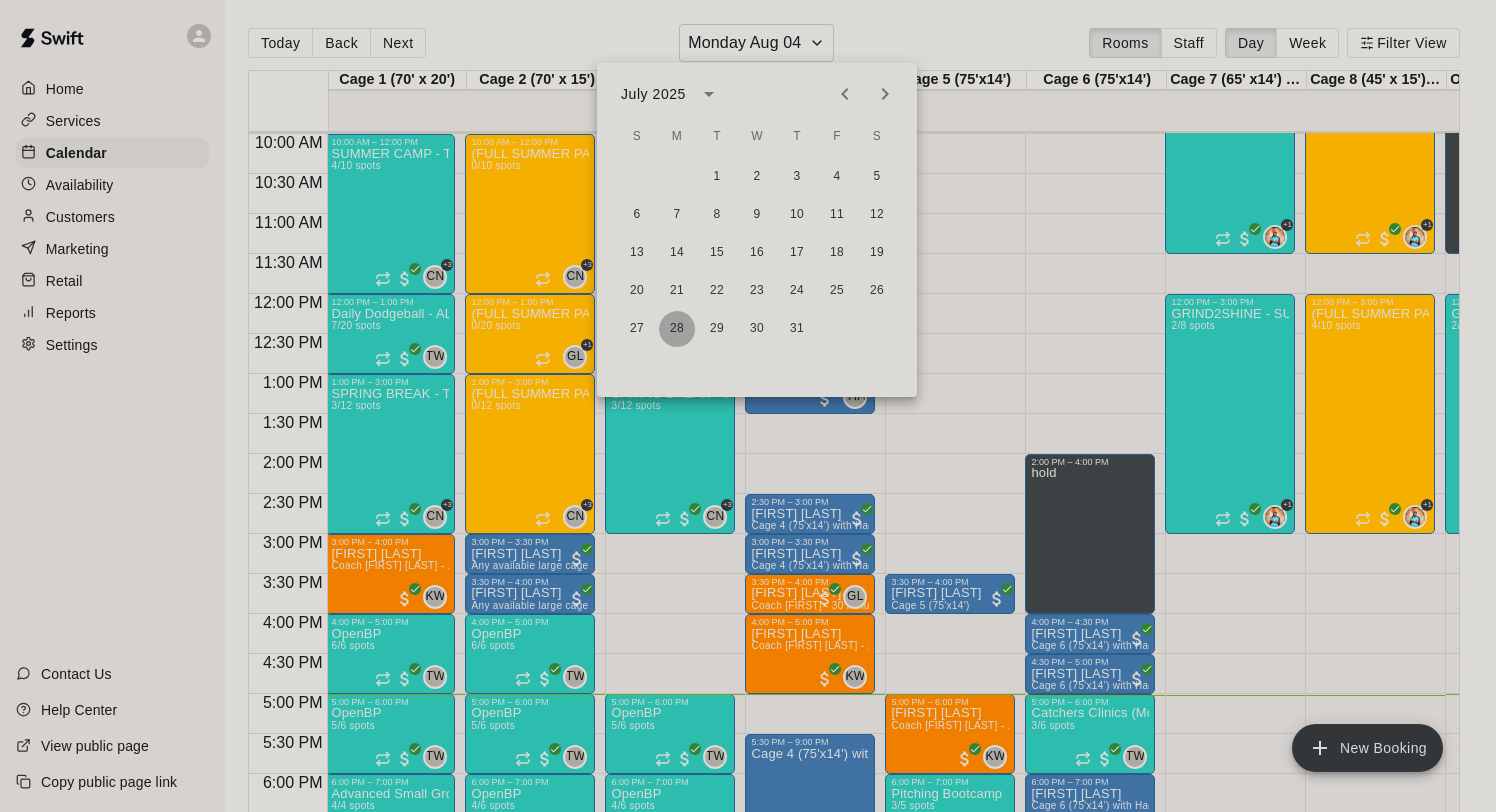 click on "28" at bounding box center [677, 329] 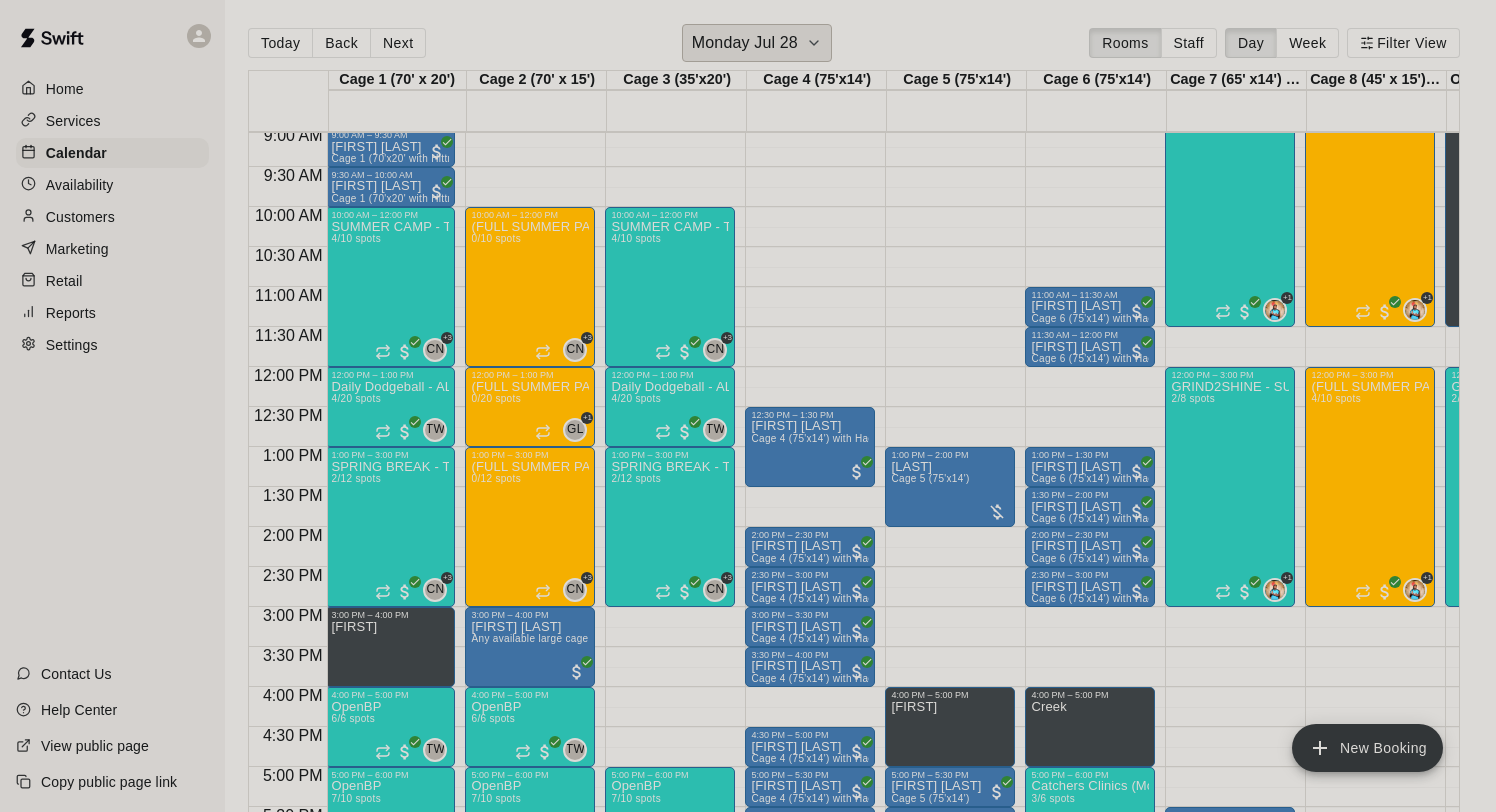 scroll, scrollTop: 724, scrollLeft: 0, axis: vertical 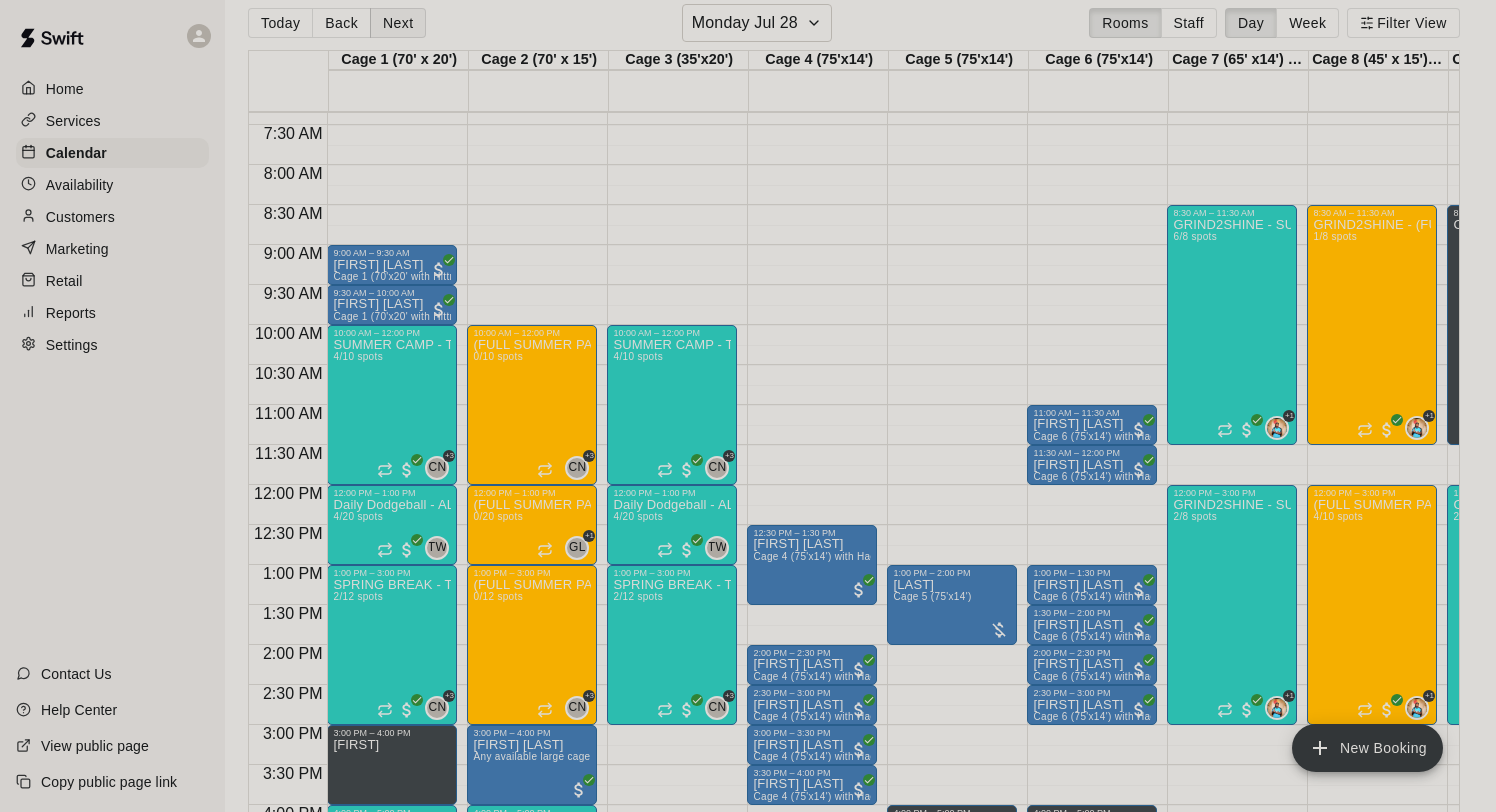 click on "Next" at bounding box center [398, 23] 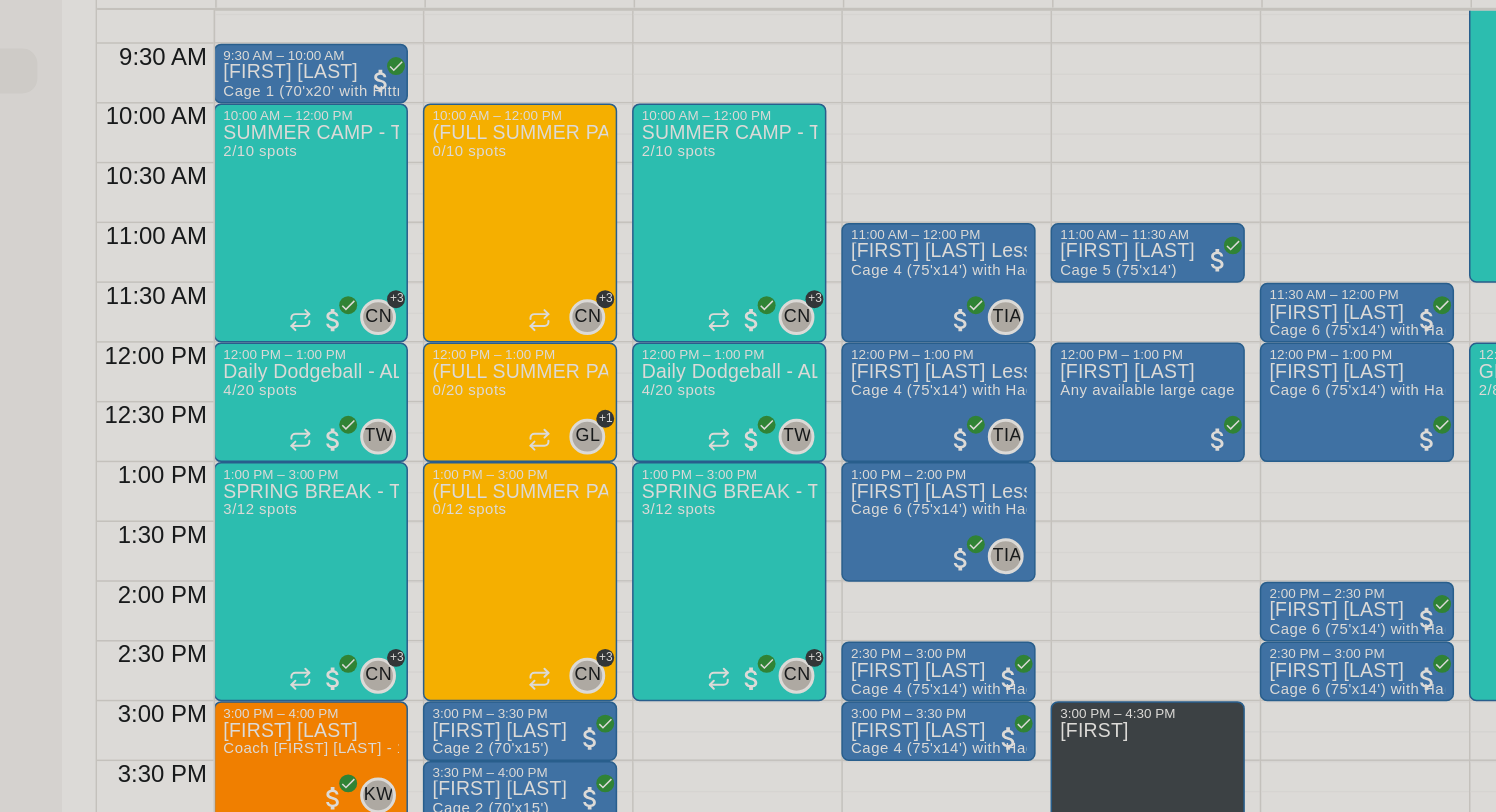 scroll, scrollTop: 735, scrollLeft: 0, axis: vertical 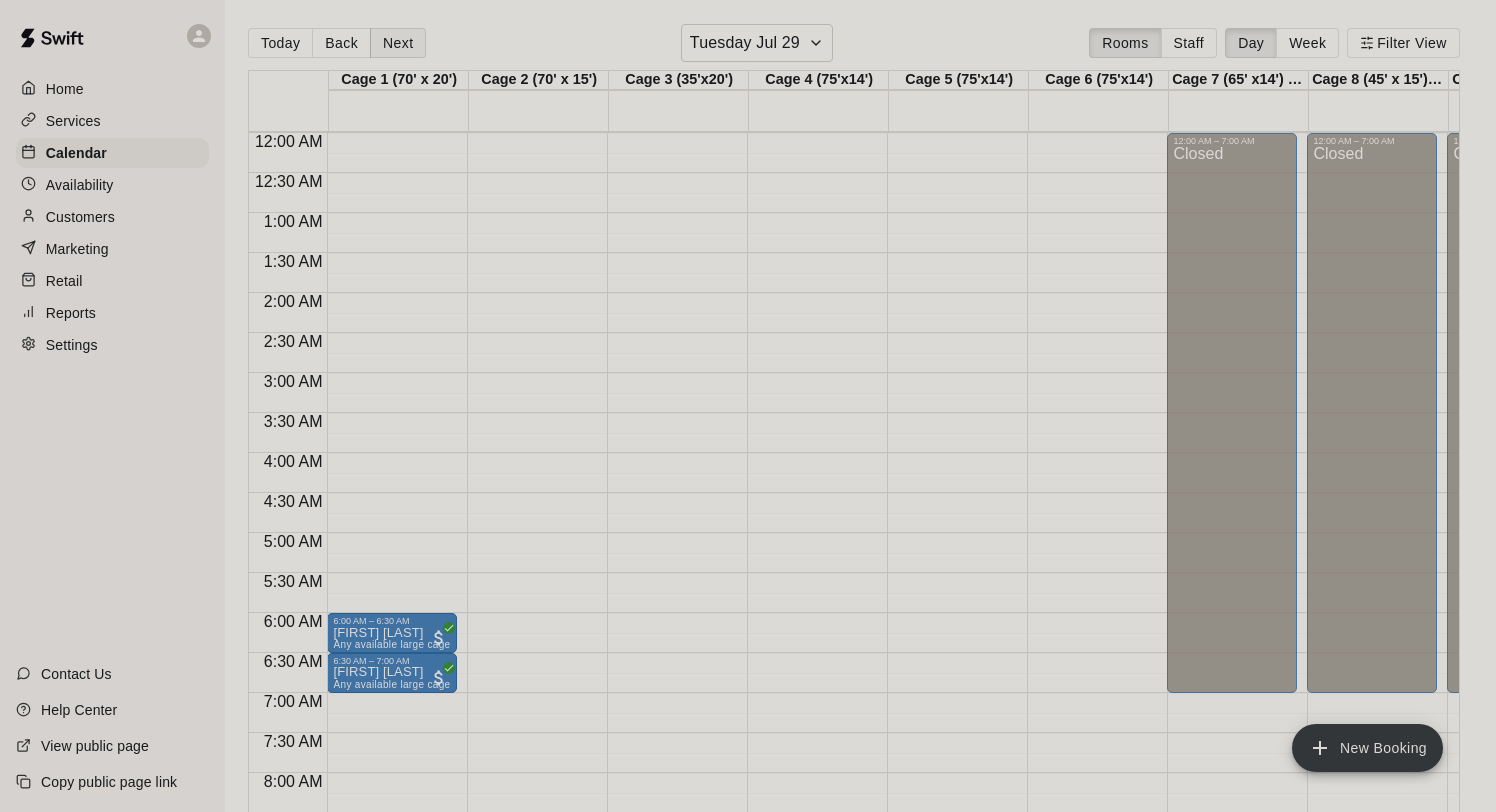 click on "Next" at bounding box center (398, 43) 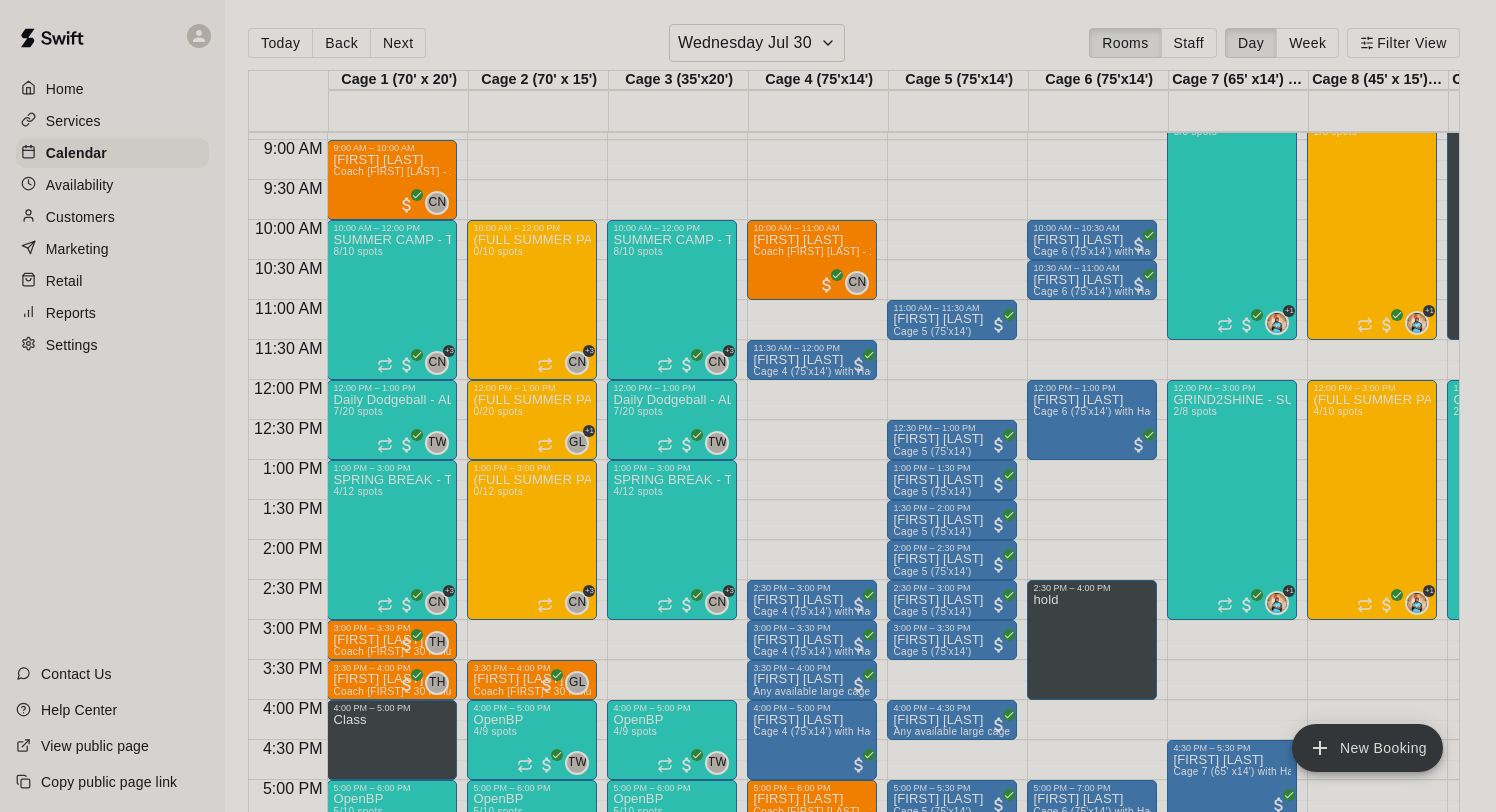 scroll, scrollTop: 720, scrollLeft: 0, axis: vertical 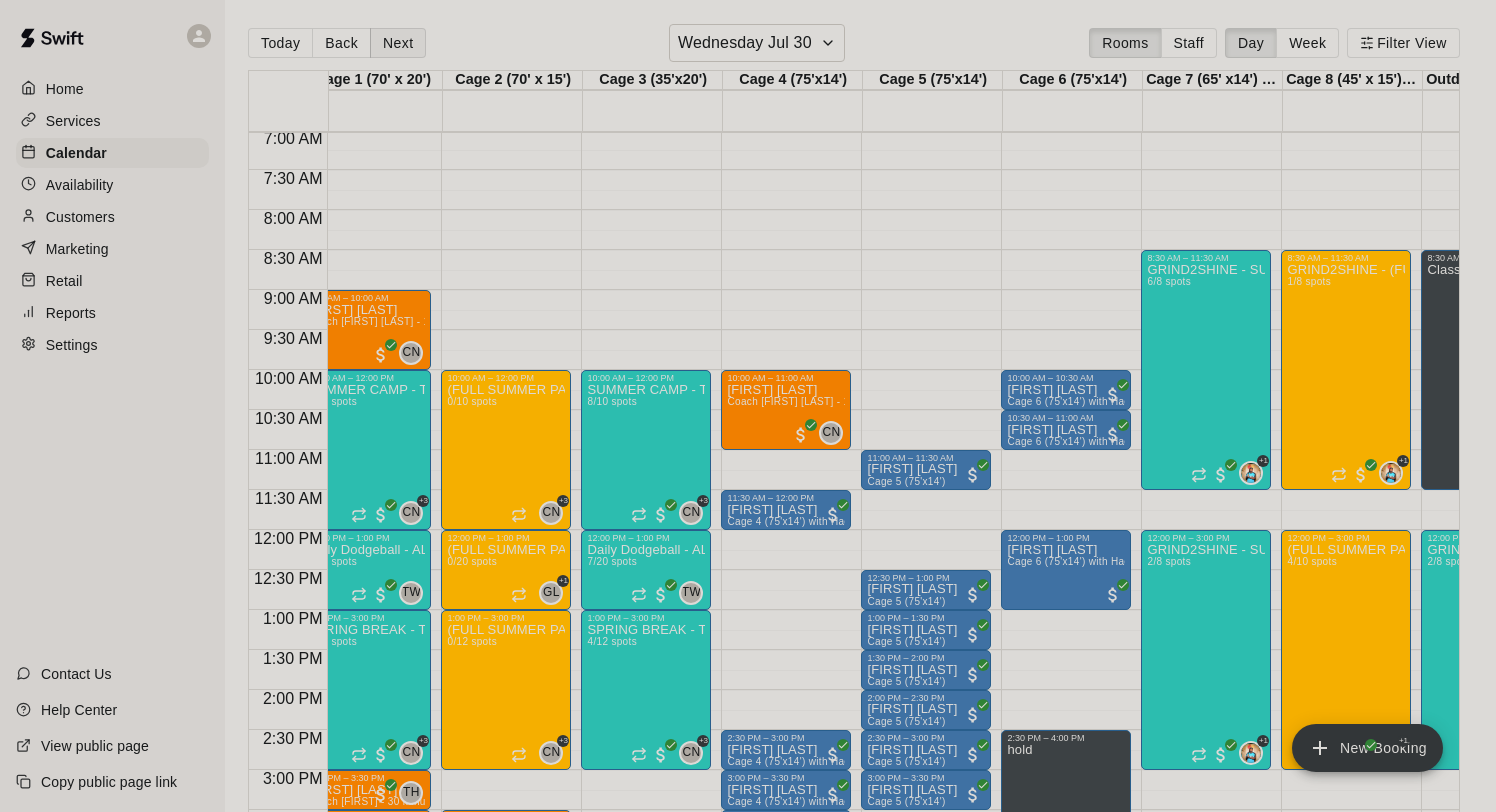 click on "Next" at bounding box center [398, 43] 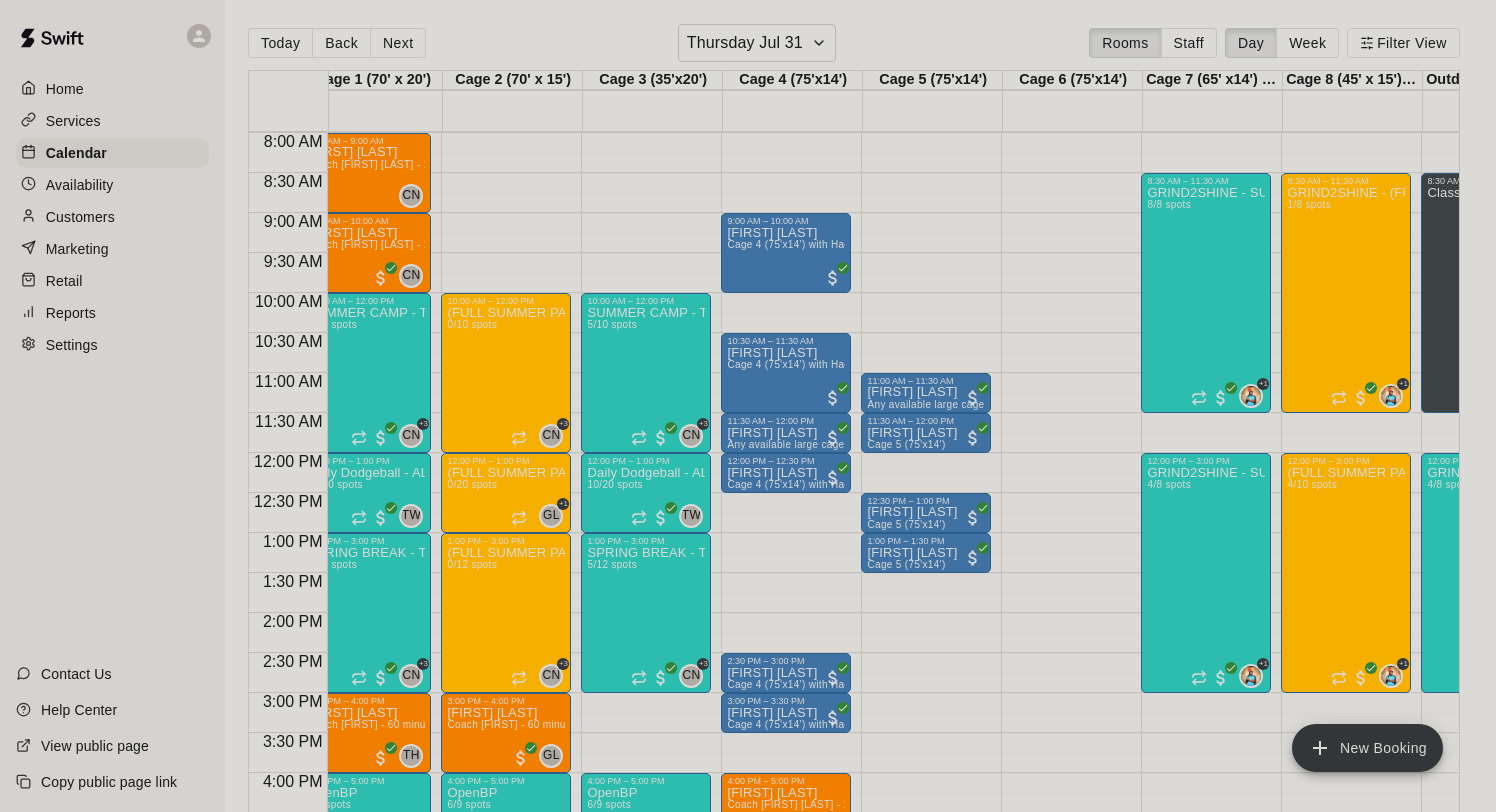 scroll, scrollTop: 640, scrollLeft: 0, axis: vertical 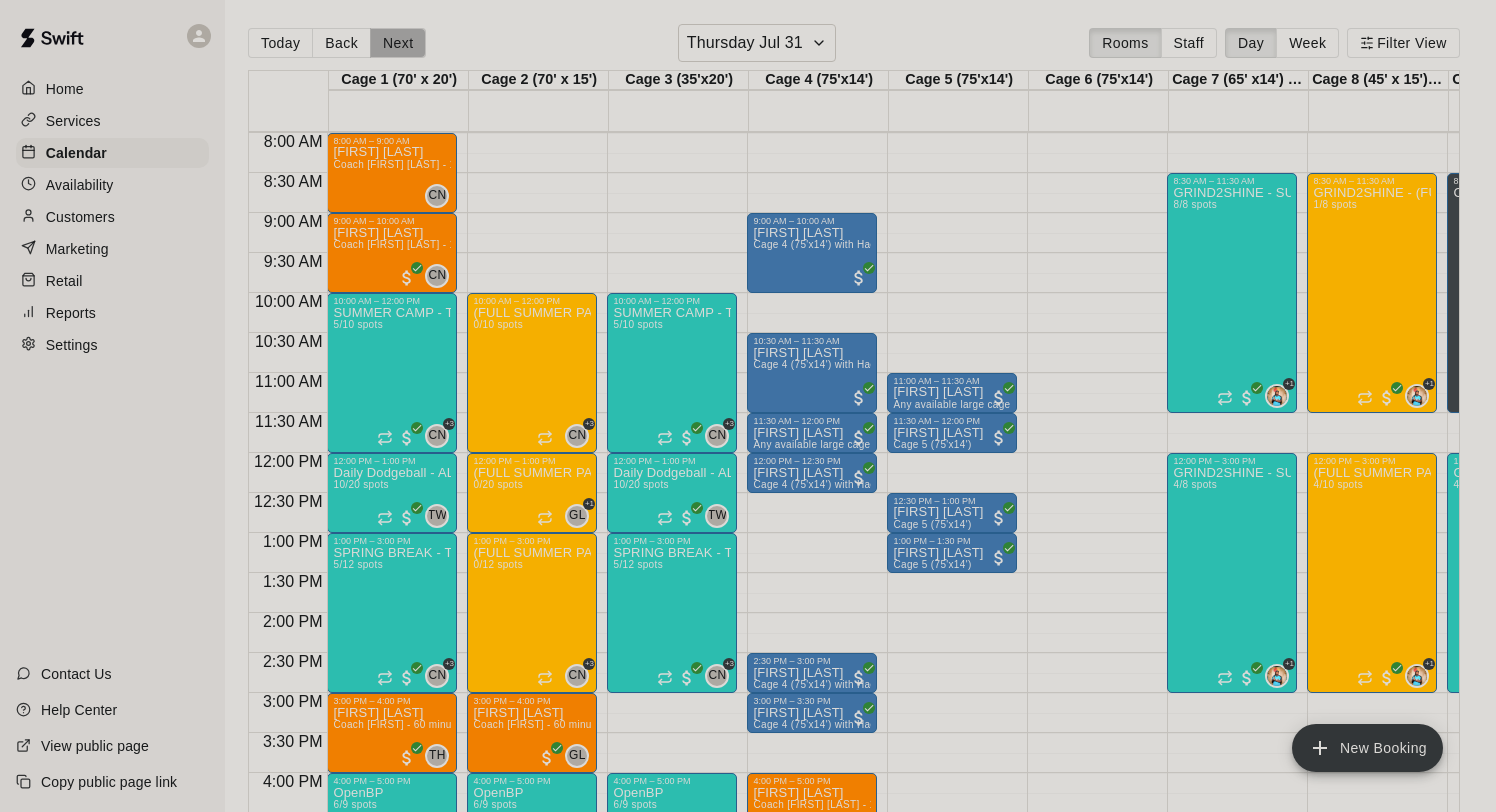 click on "Next" at bounding box center [398, 43] 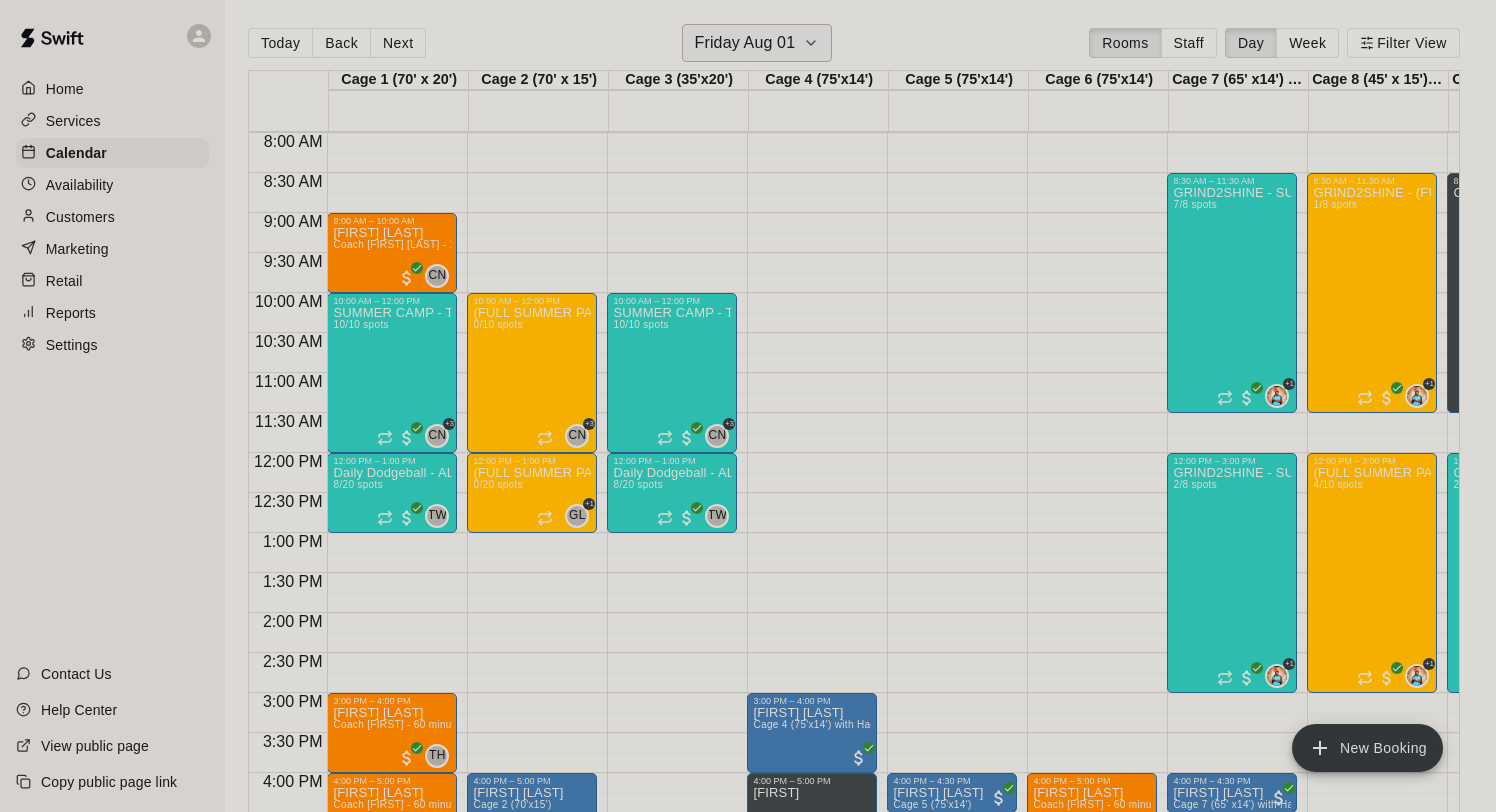 click on "Friday Aug 01" at bounding box center (745, 43) 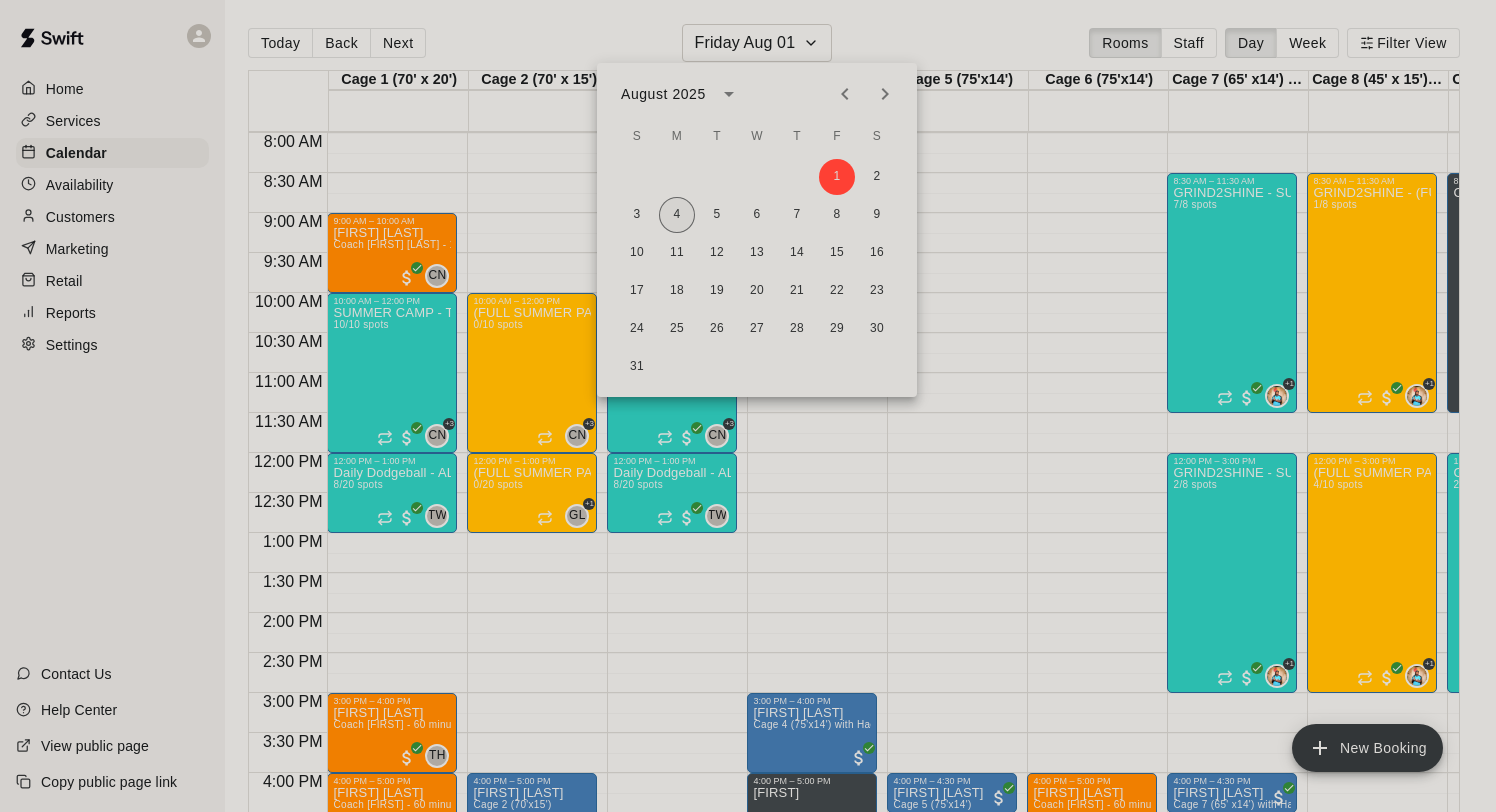 click on "4" at bounding box center [677, 215] 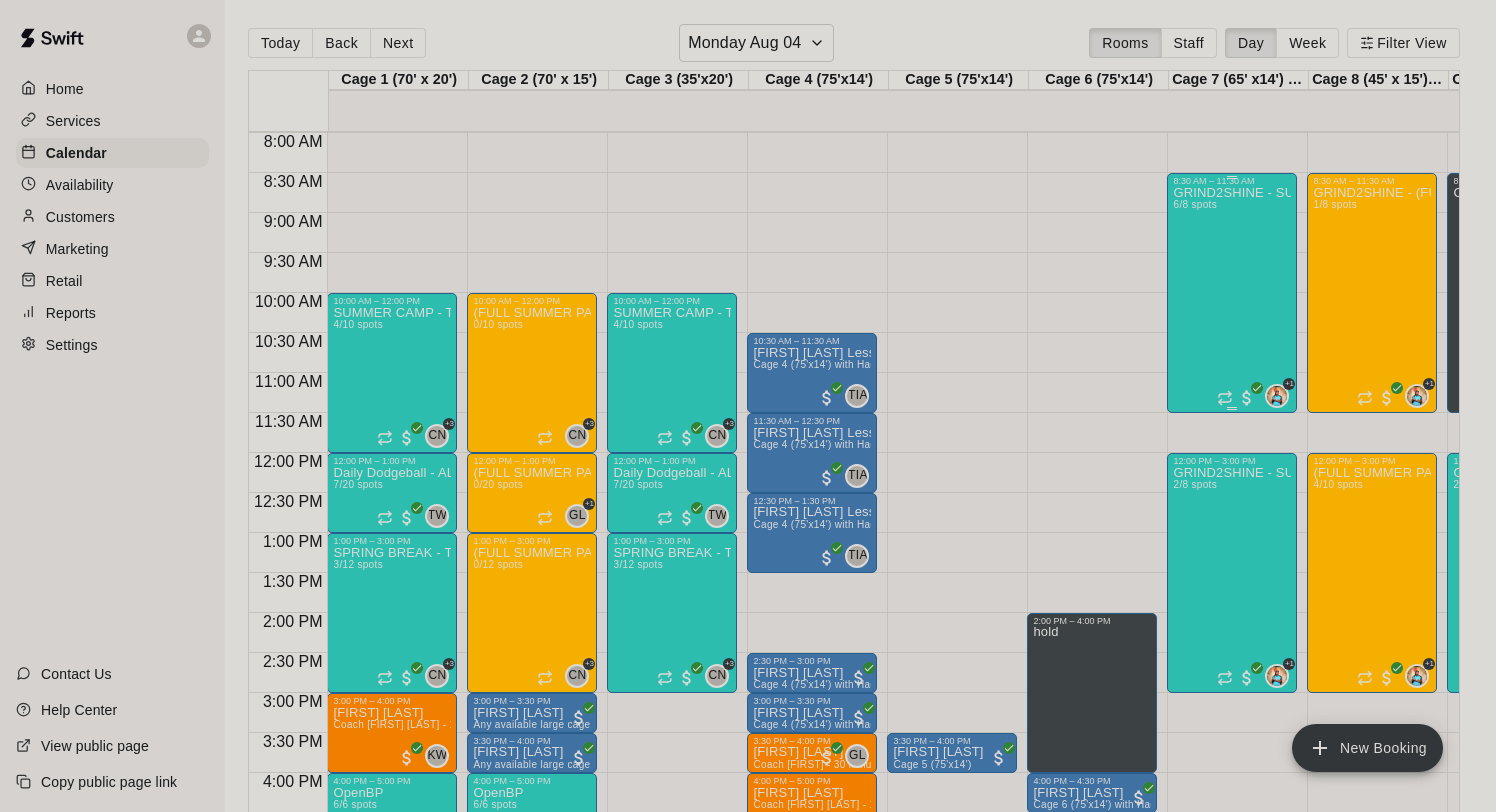 click on "GRIND2SHINE - SUMMER DEVELOPMENT PROGRAM - Advanced Baseball & Performance Training Ages 12-13 6/8 spots" at bounding box center [1232, 592] 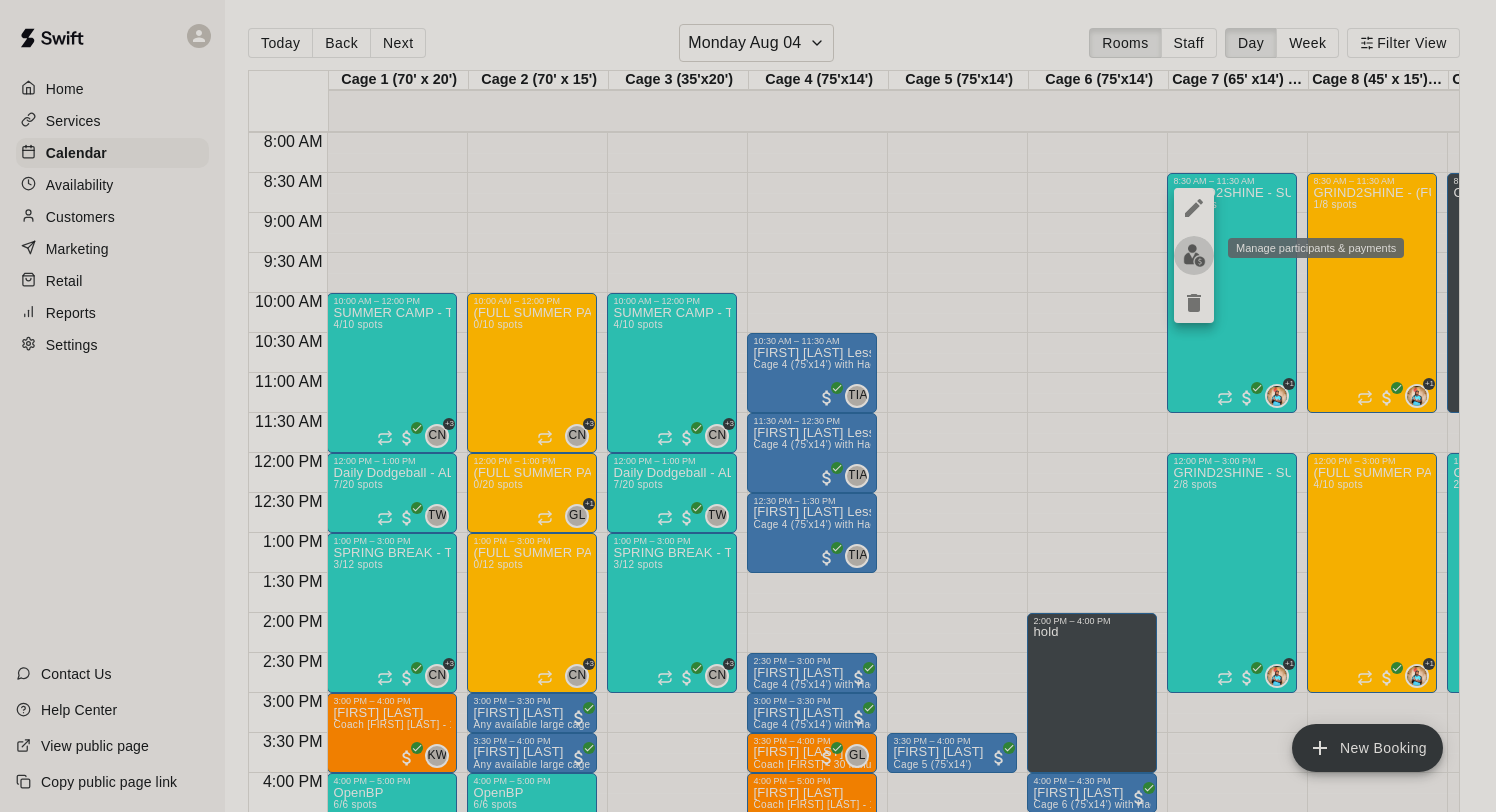 click at bounding box center (1194, 255) 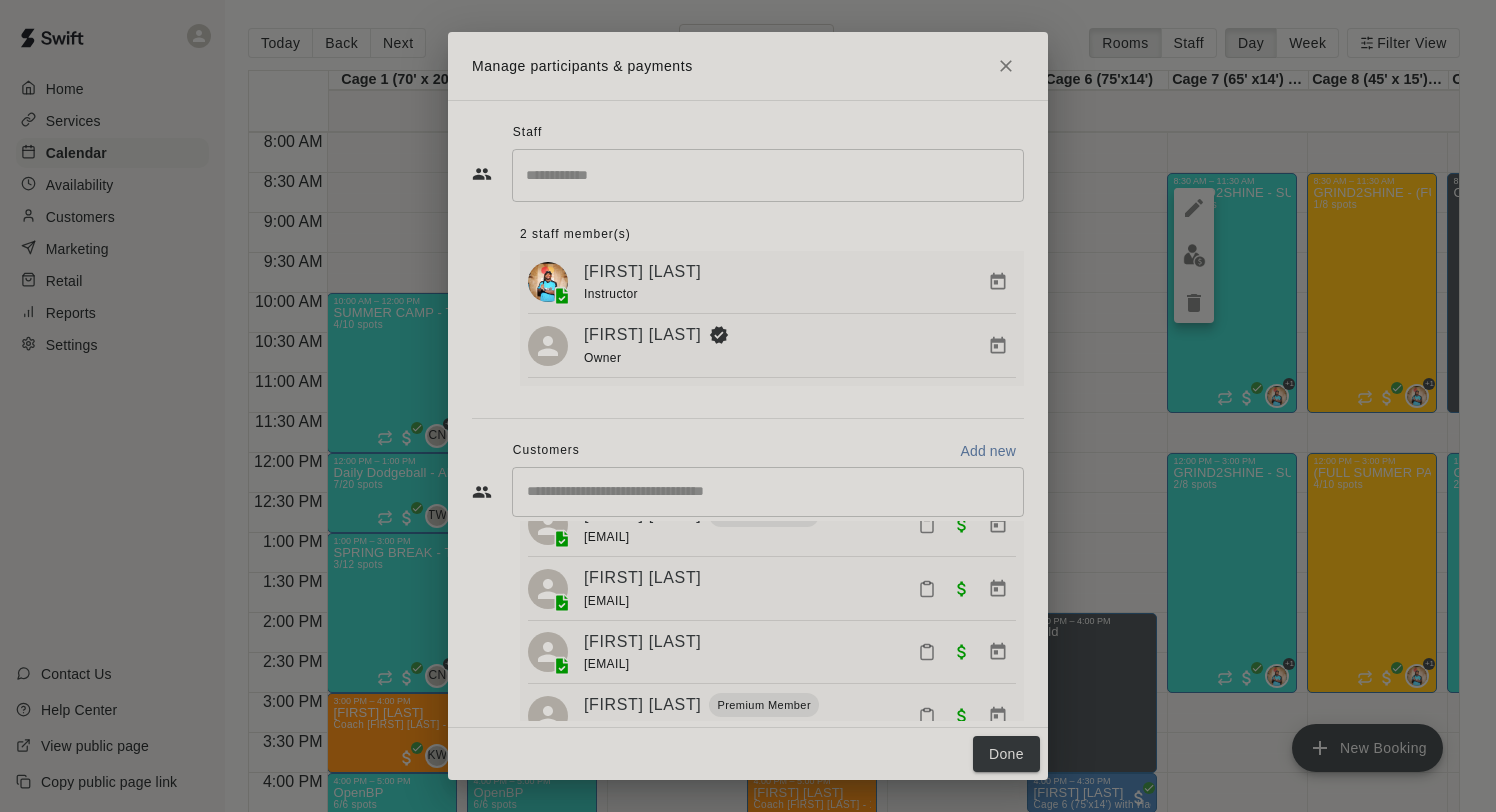 scroll, scrollTop: 243, scrollLeft: 0, axis: vertical 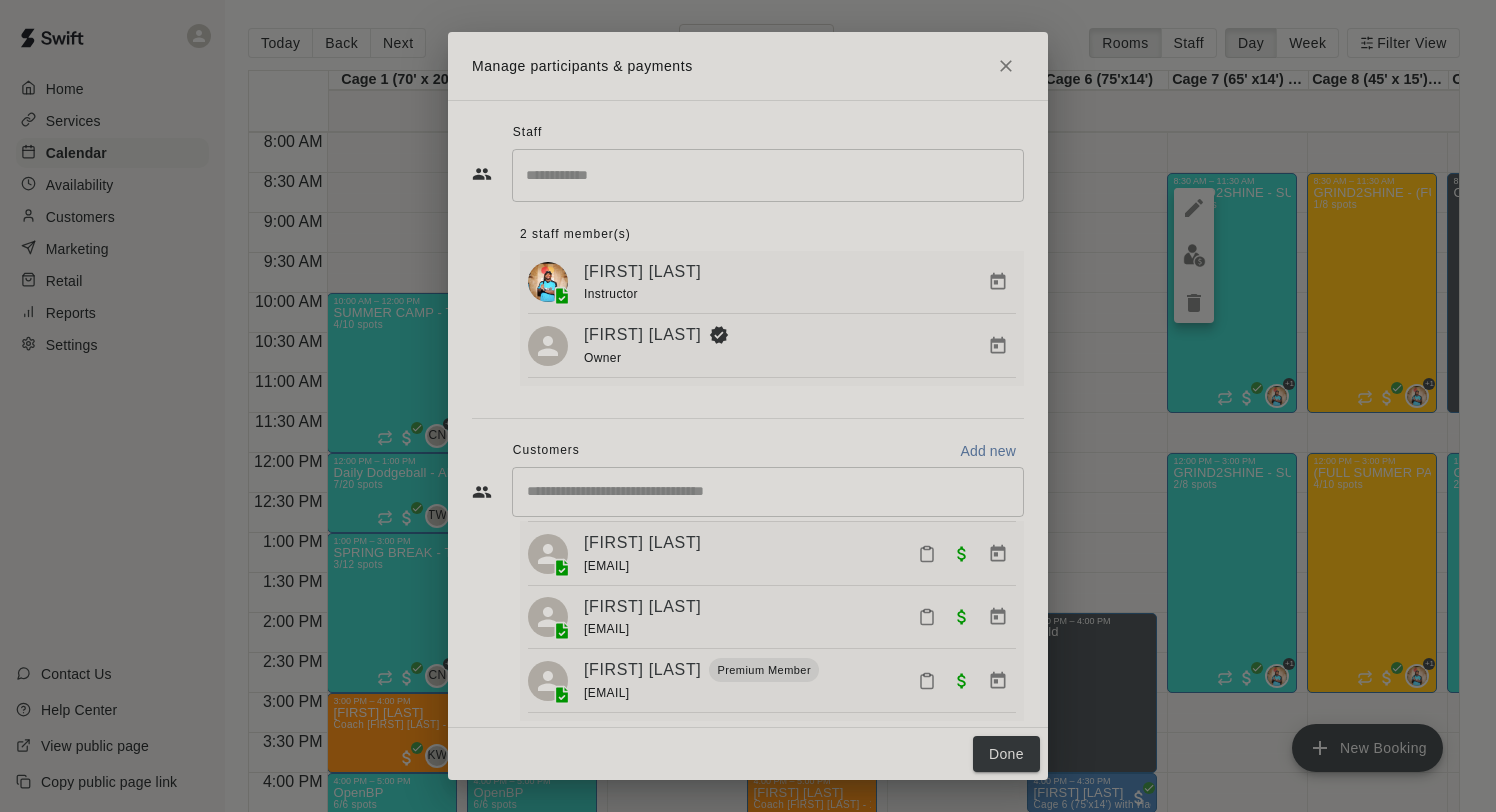 click at bounding box center [768, 492] 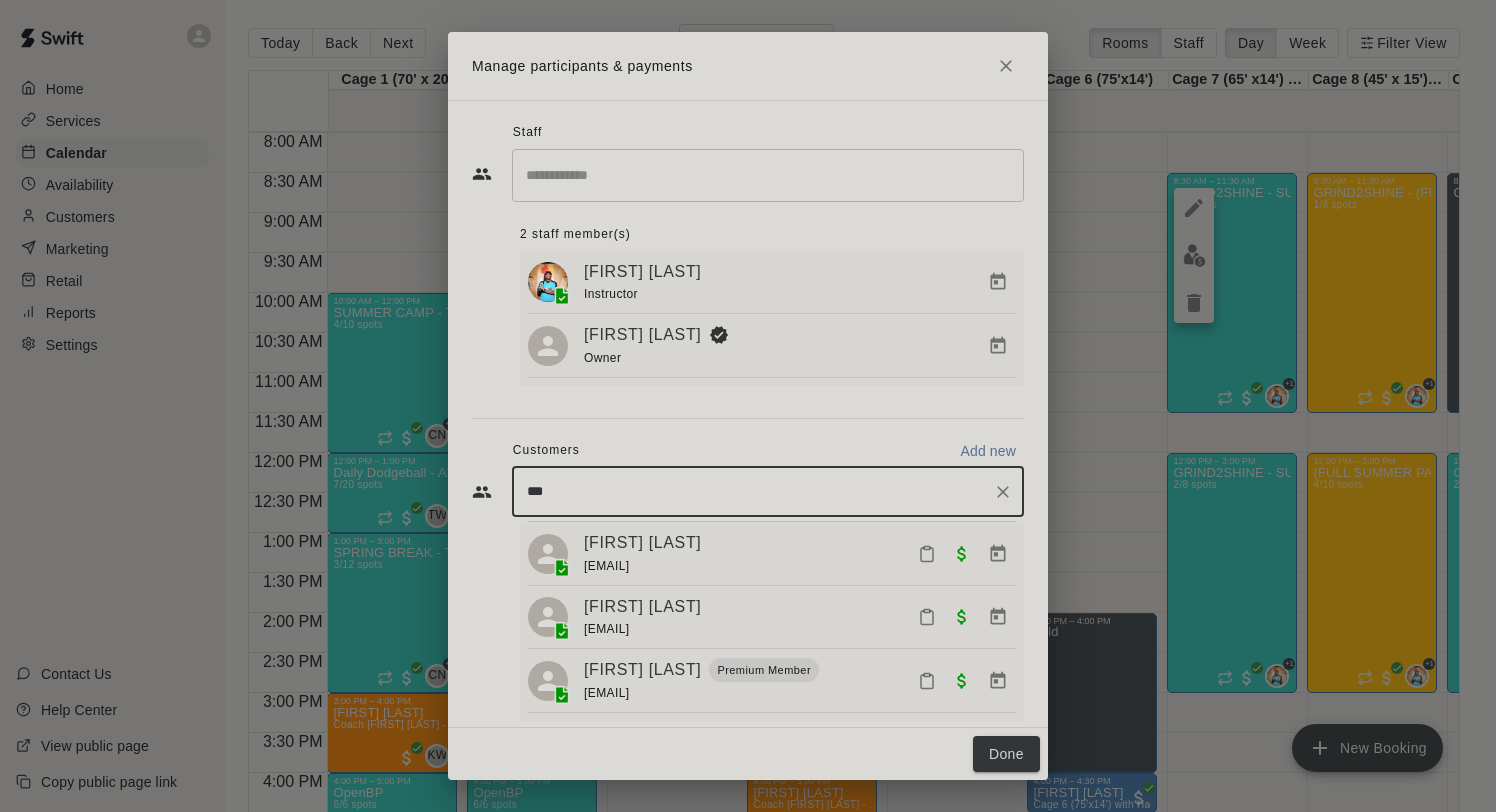 type on "****" 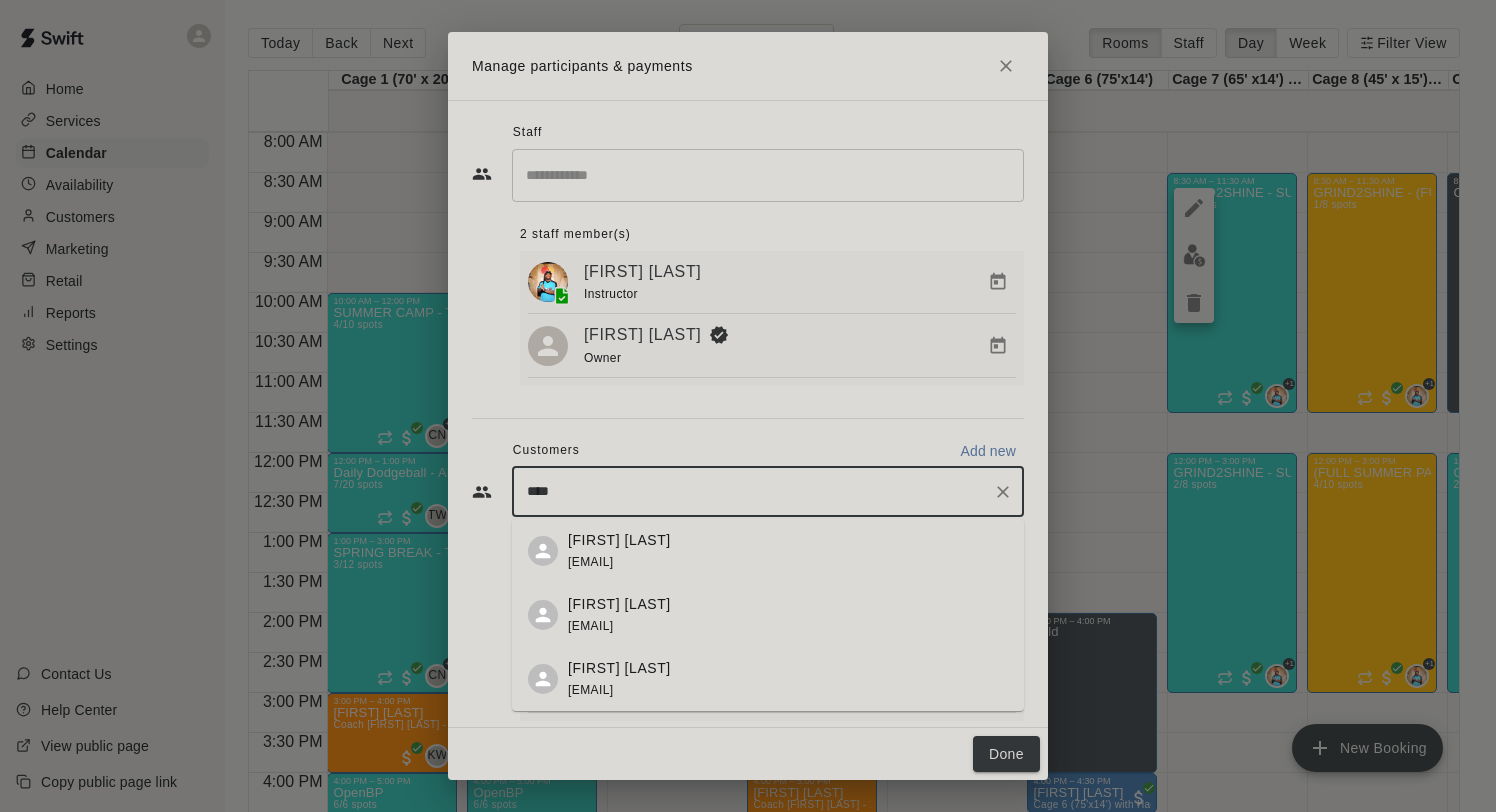 click on "[FIRST] [LAST]" at bounding box center [619, 604] 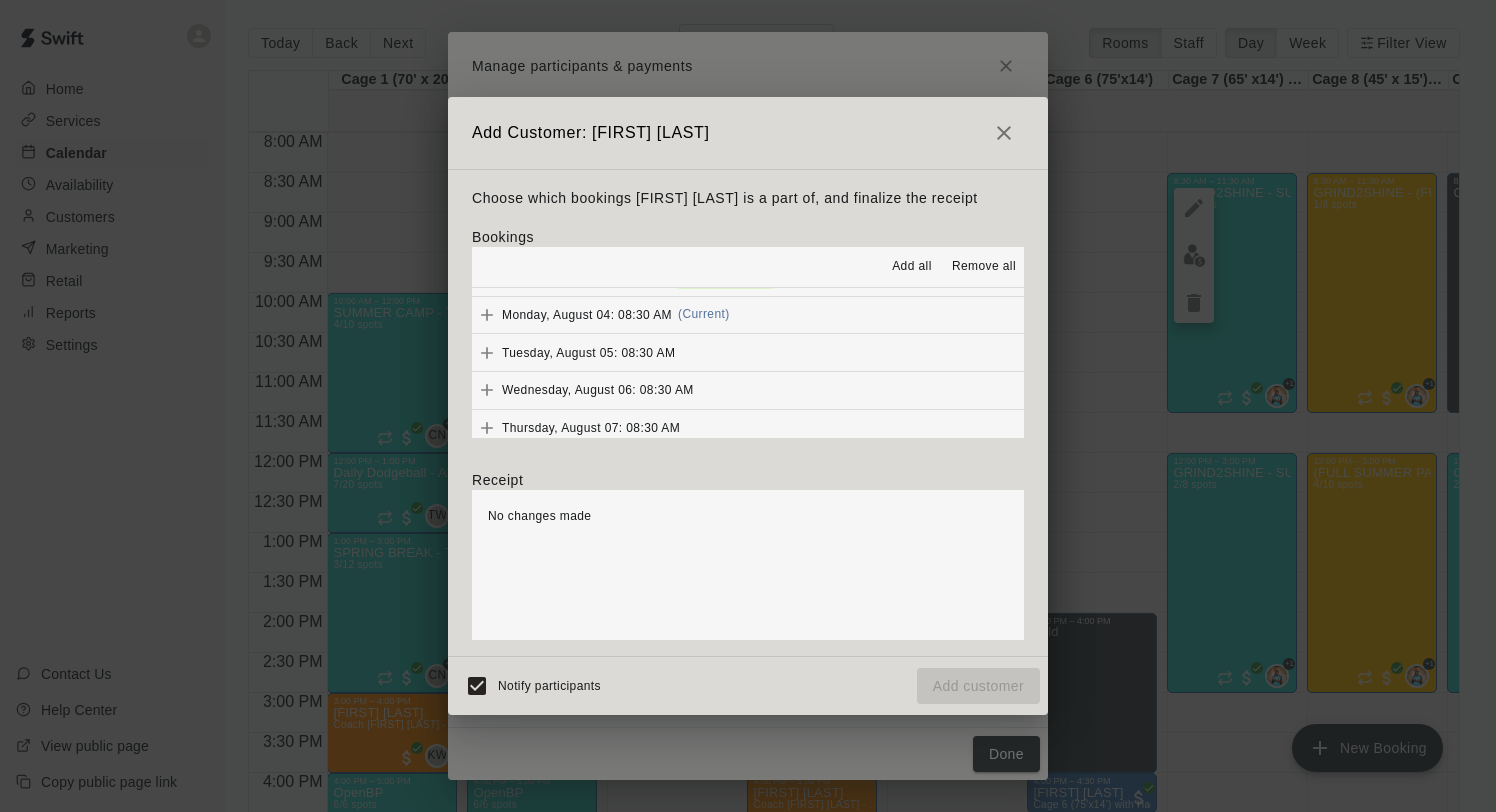 scroll, scrollTop: 1758, scrollLeft: 0, axis: vertical 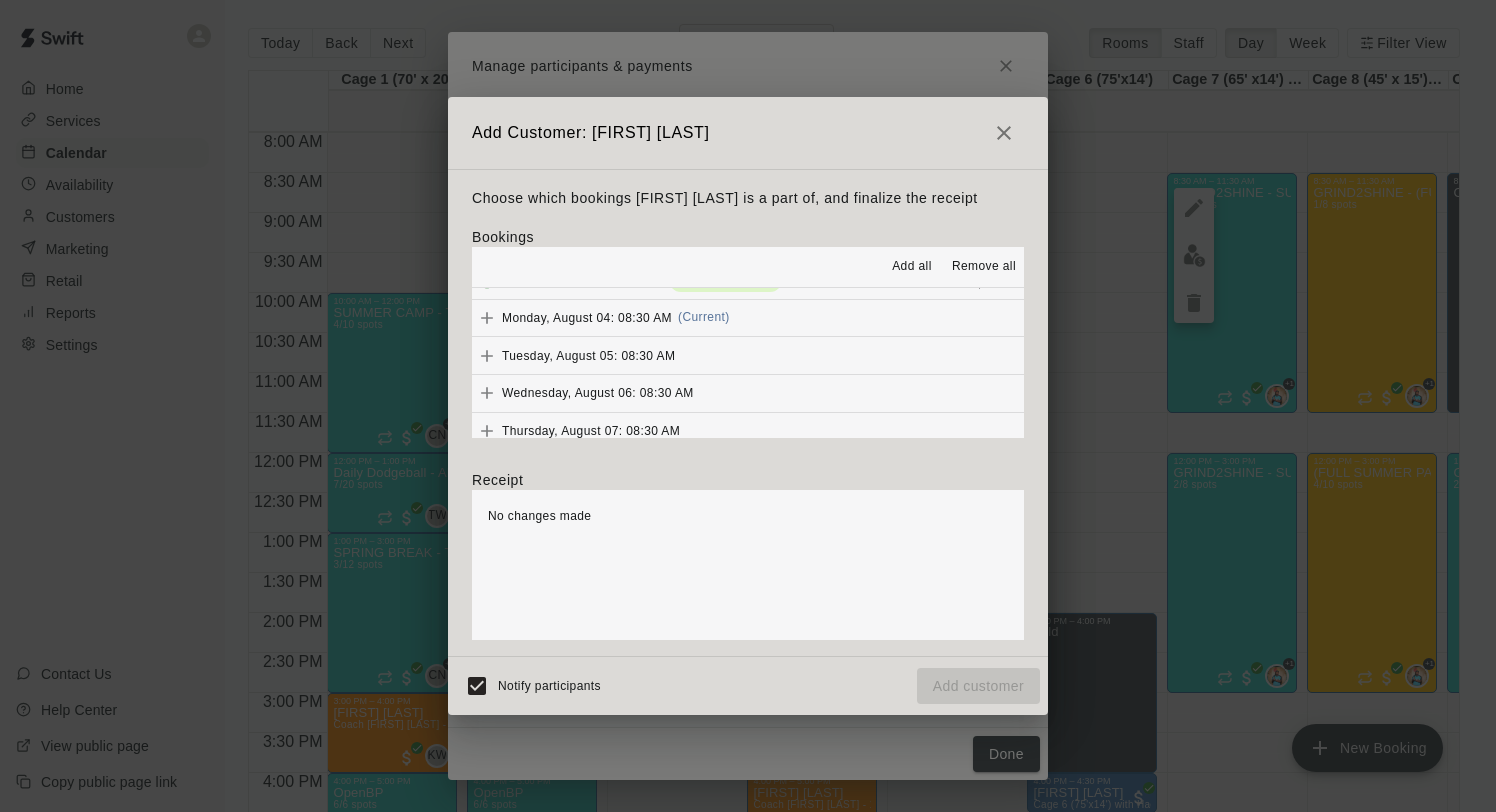 click on "Monday, August 04: 08:30 AM" at bounding box center (587, 317) 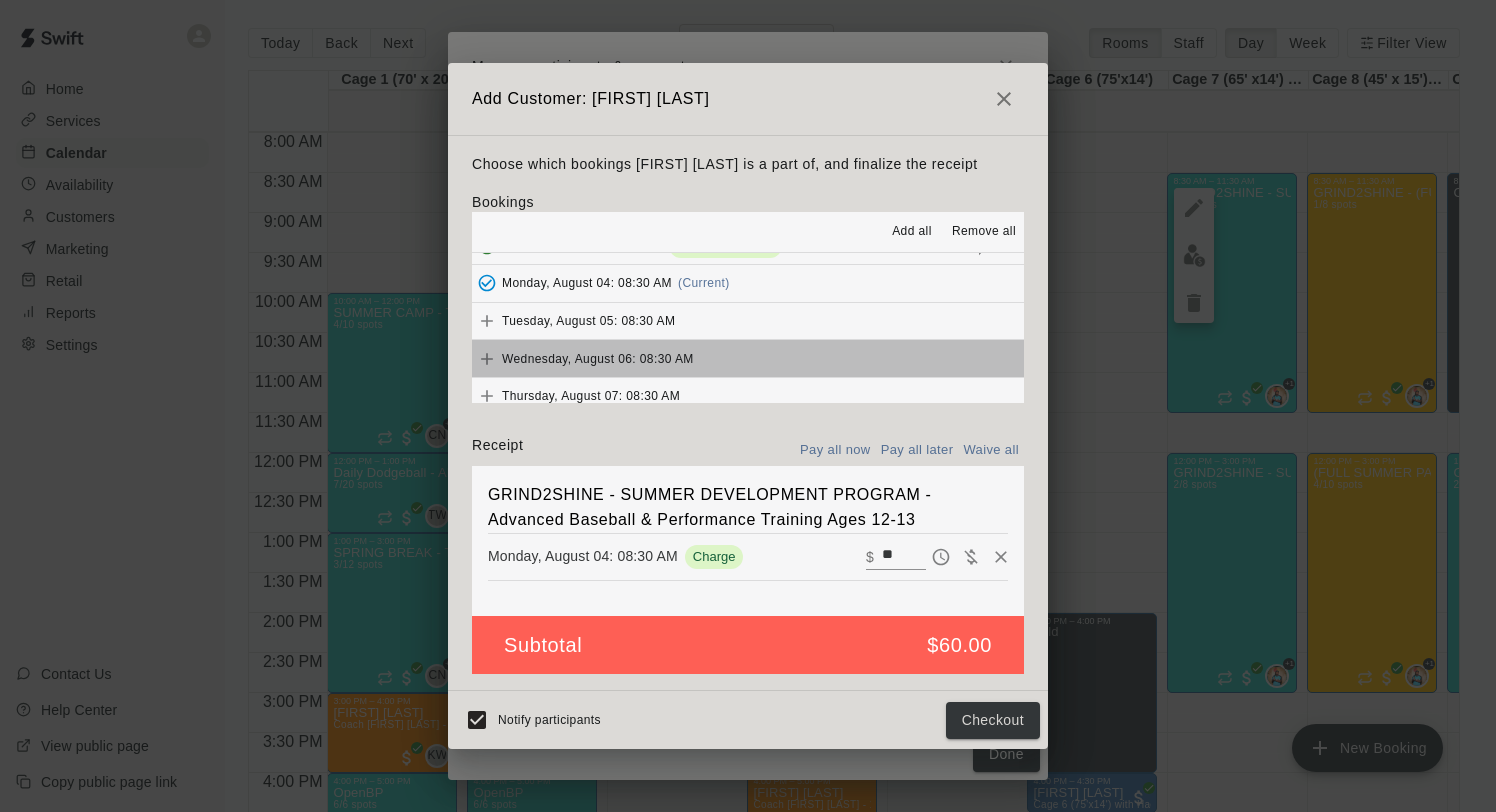 click on "Wednesday, August 06: 08:30 AM" at bounding box center (598, 358) 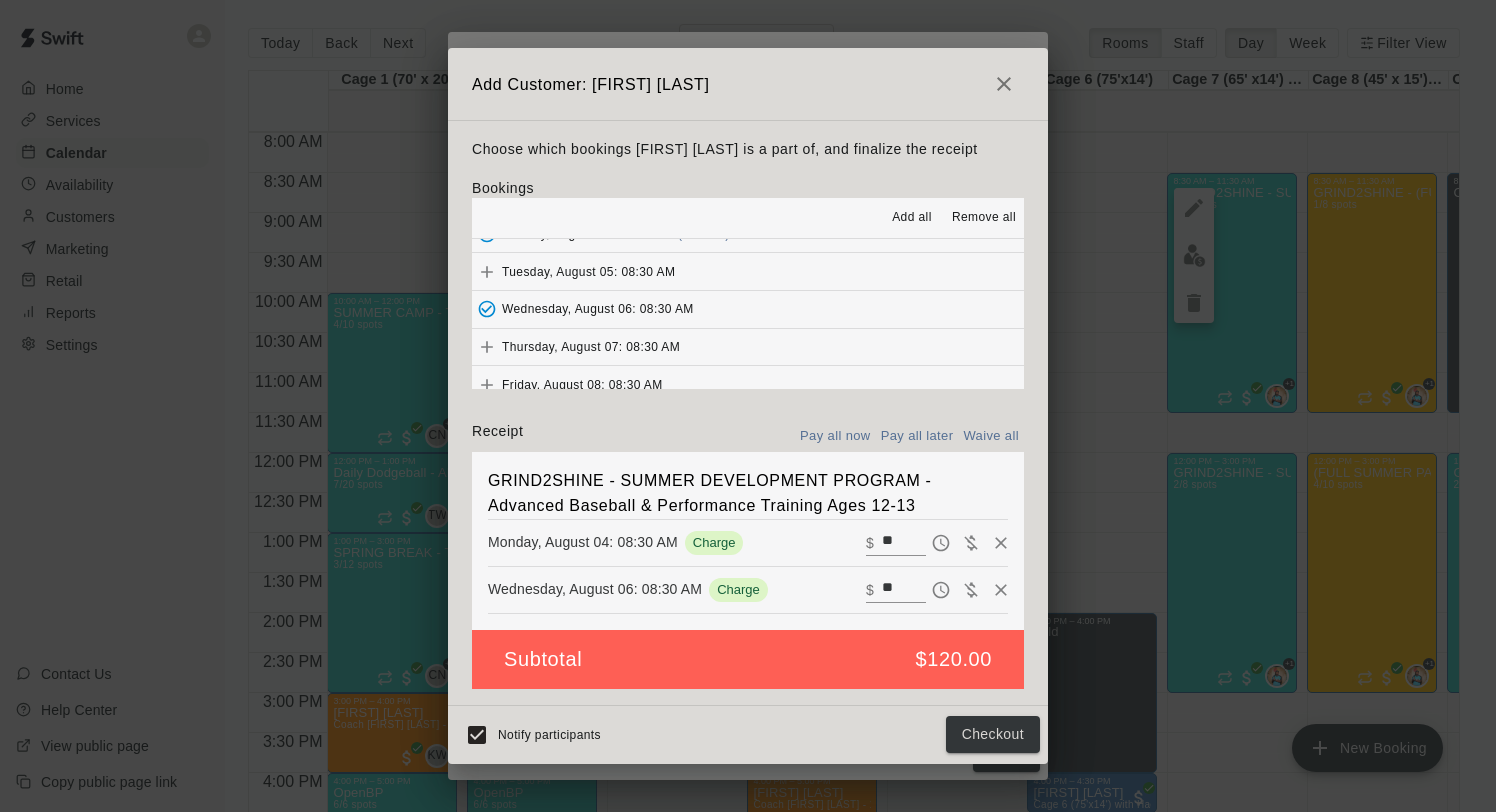 scroll, scrollTop: 1808, scrollLeft: 0, axis: vertical 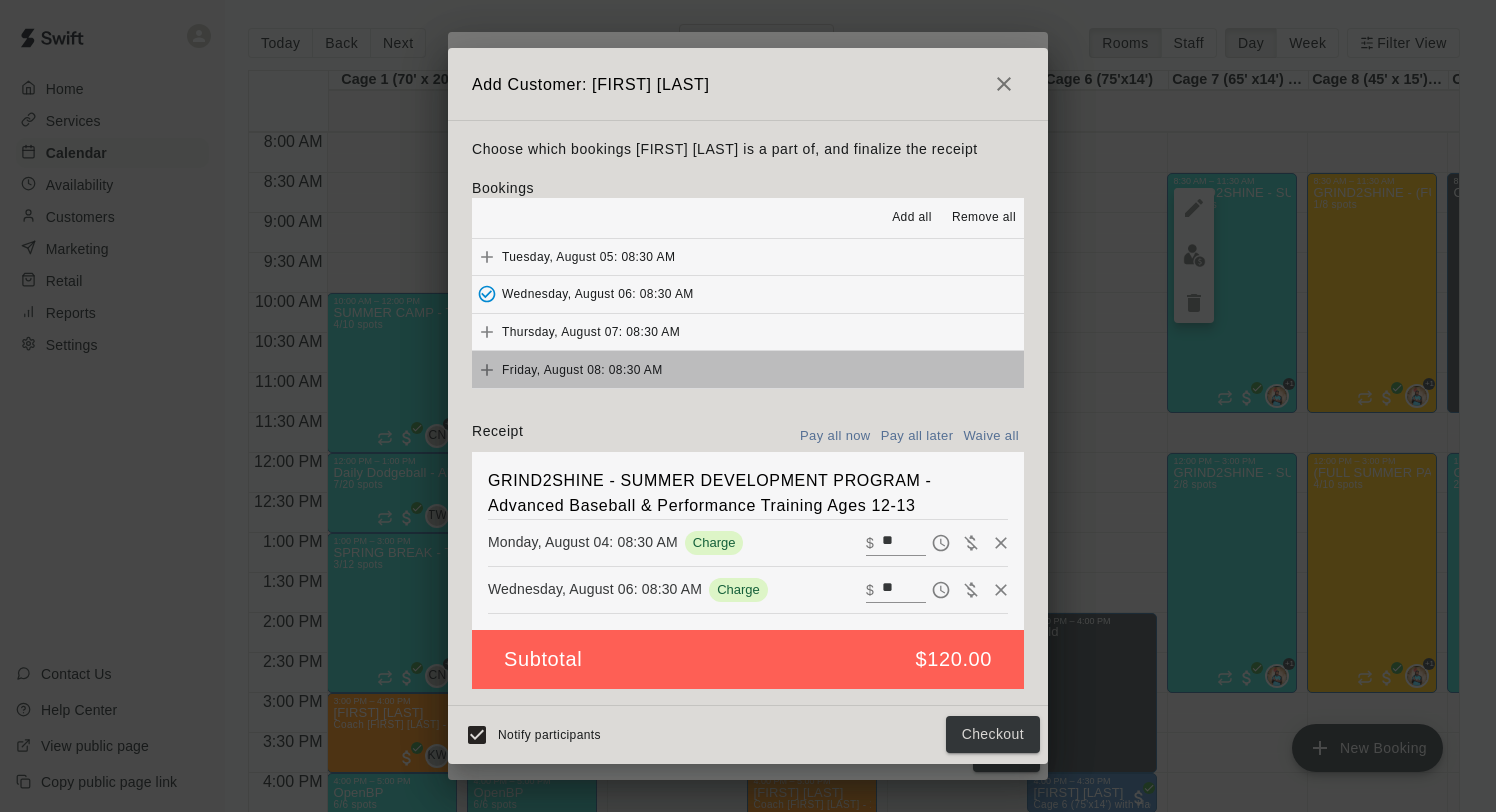 click on "Friday, August 08: 08:30 AM" at bounding box center (582, 369) 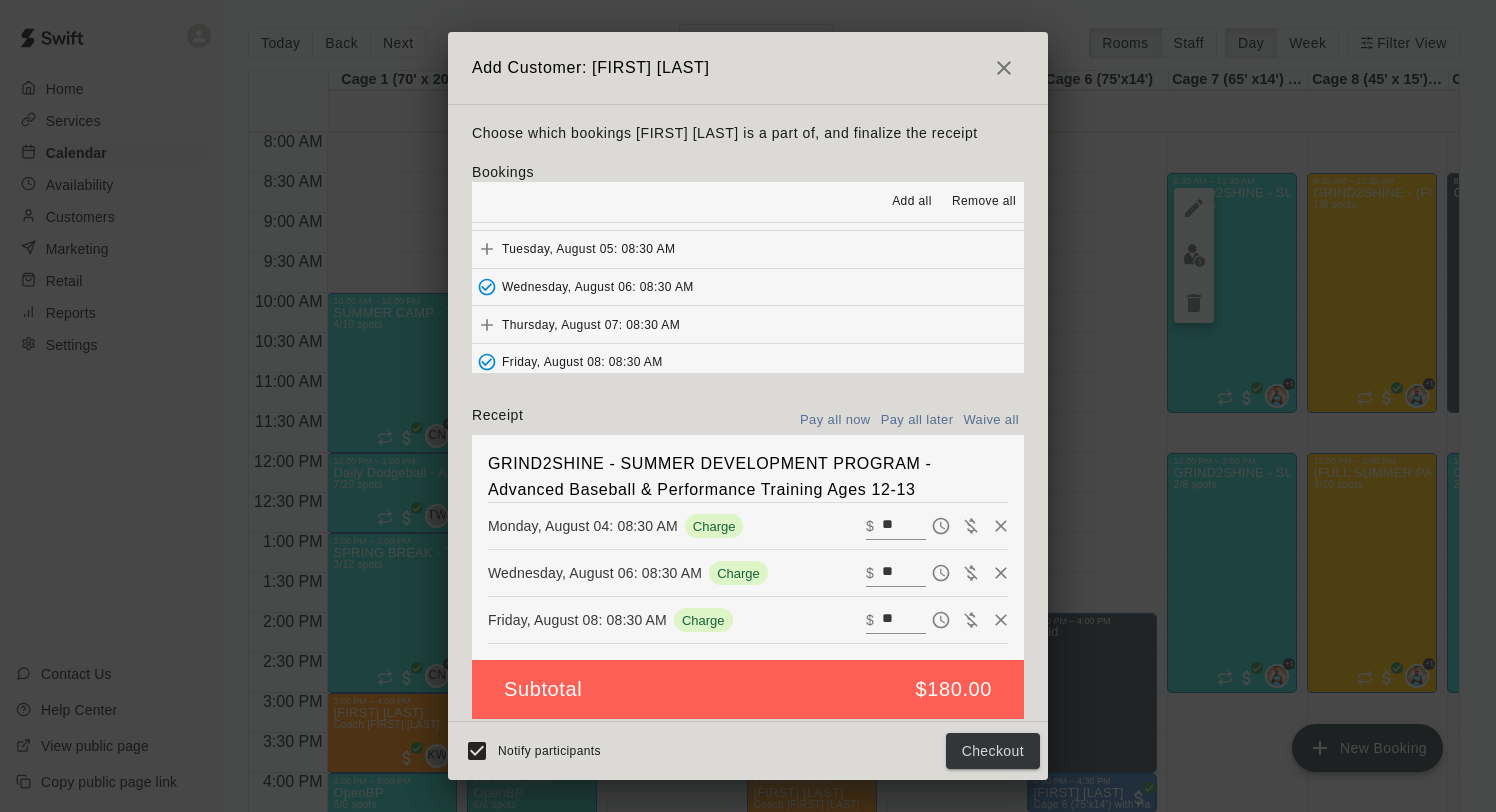 scroll, scrollTop: 1798, scrollLeft: 0, axis: vertical 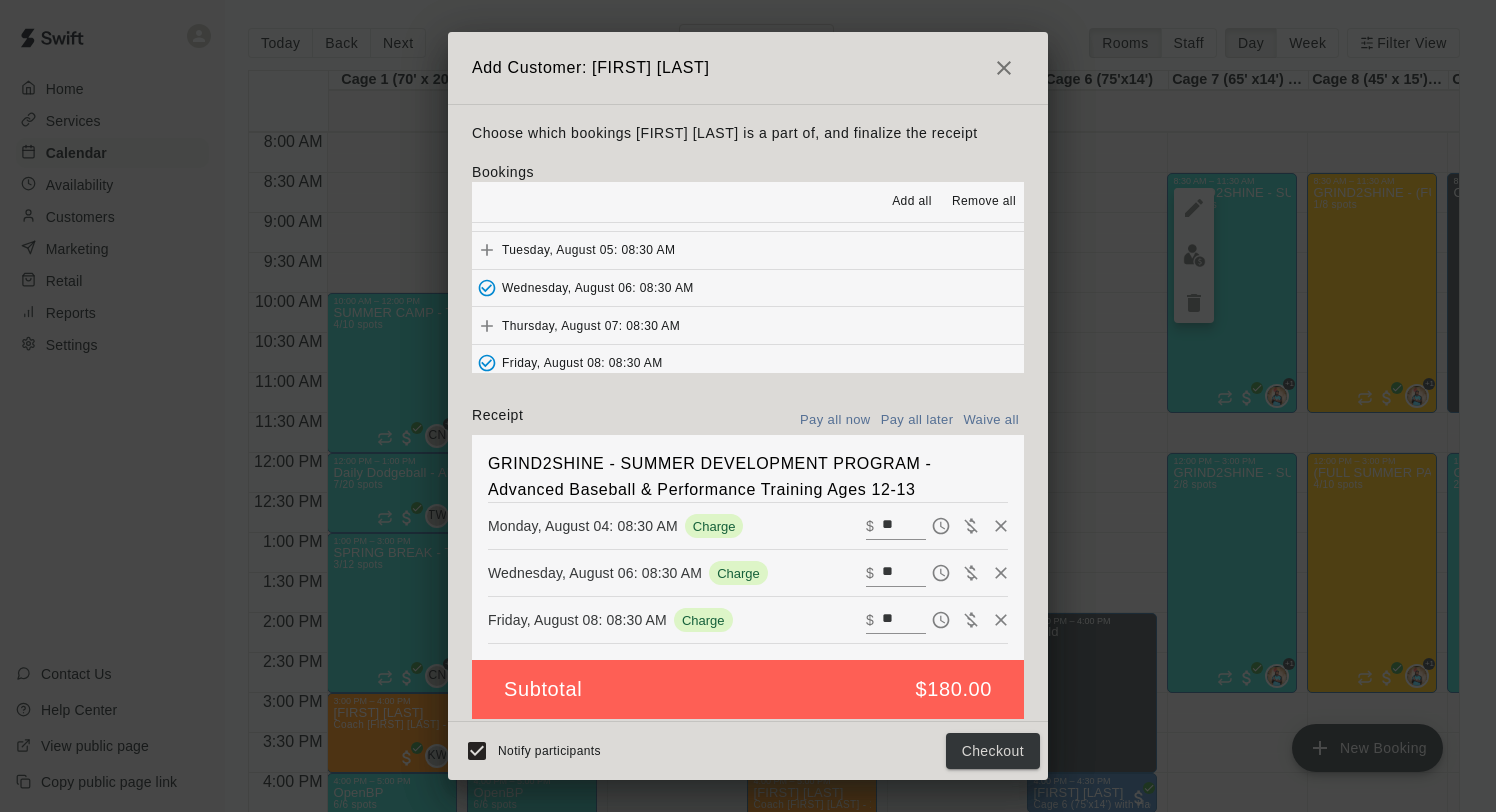 click on "Waive all" at bounding box center (991, 420) 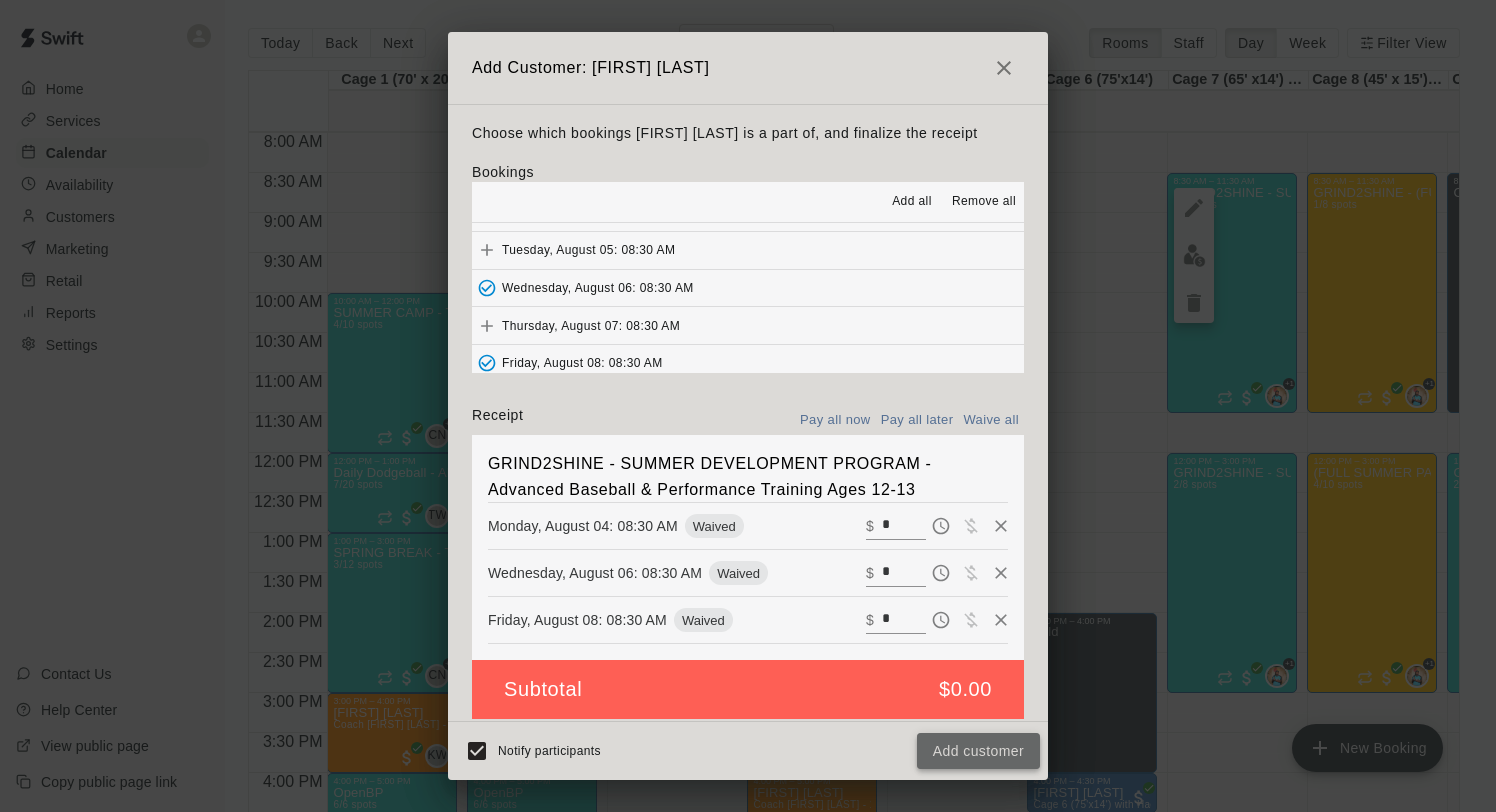 click on "Add customer" at bounding box center (978, 751) 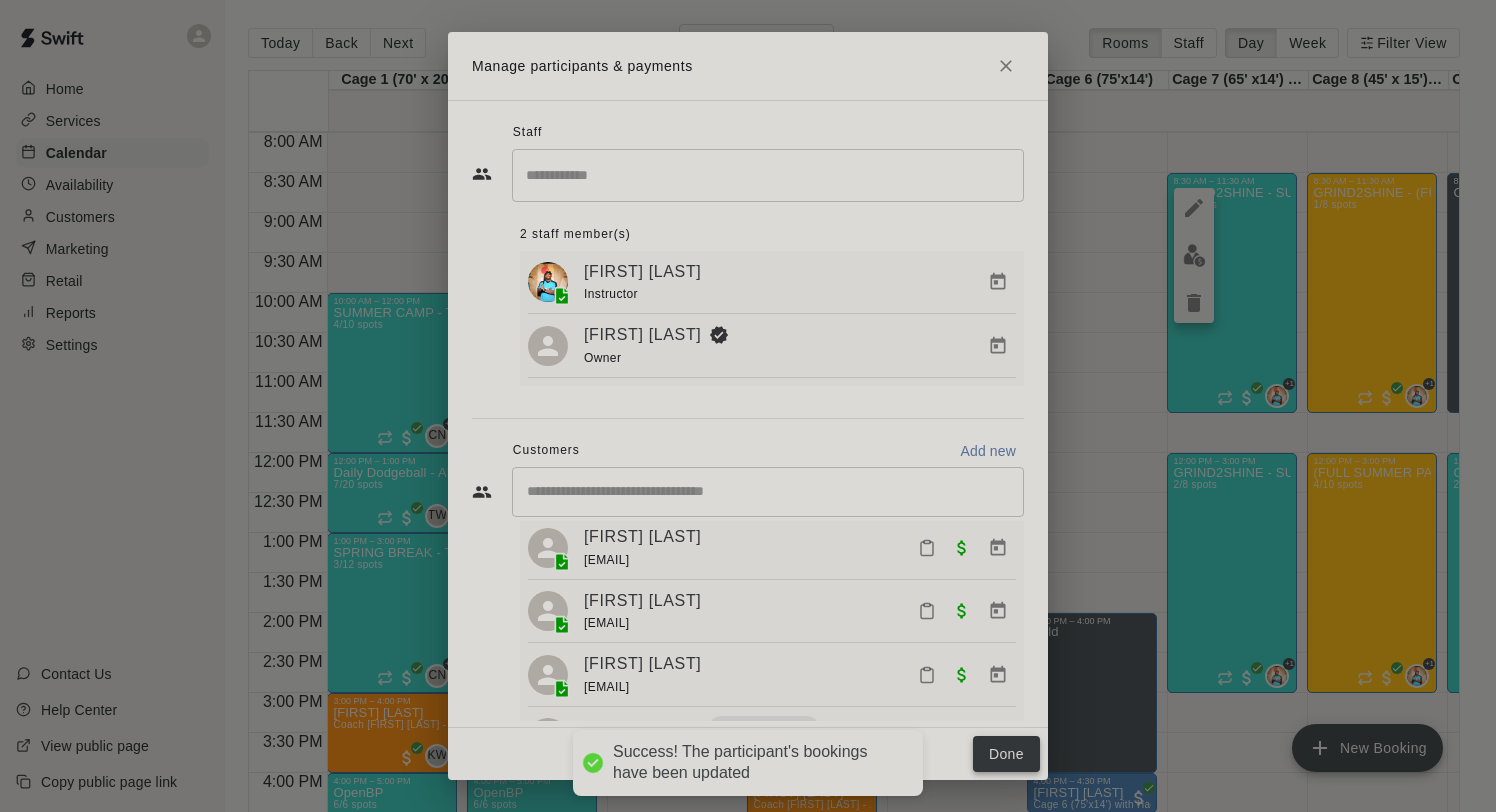 click on "Done" at bounding box center [1006, 754] 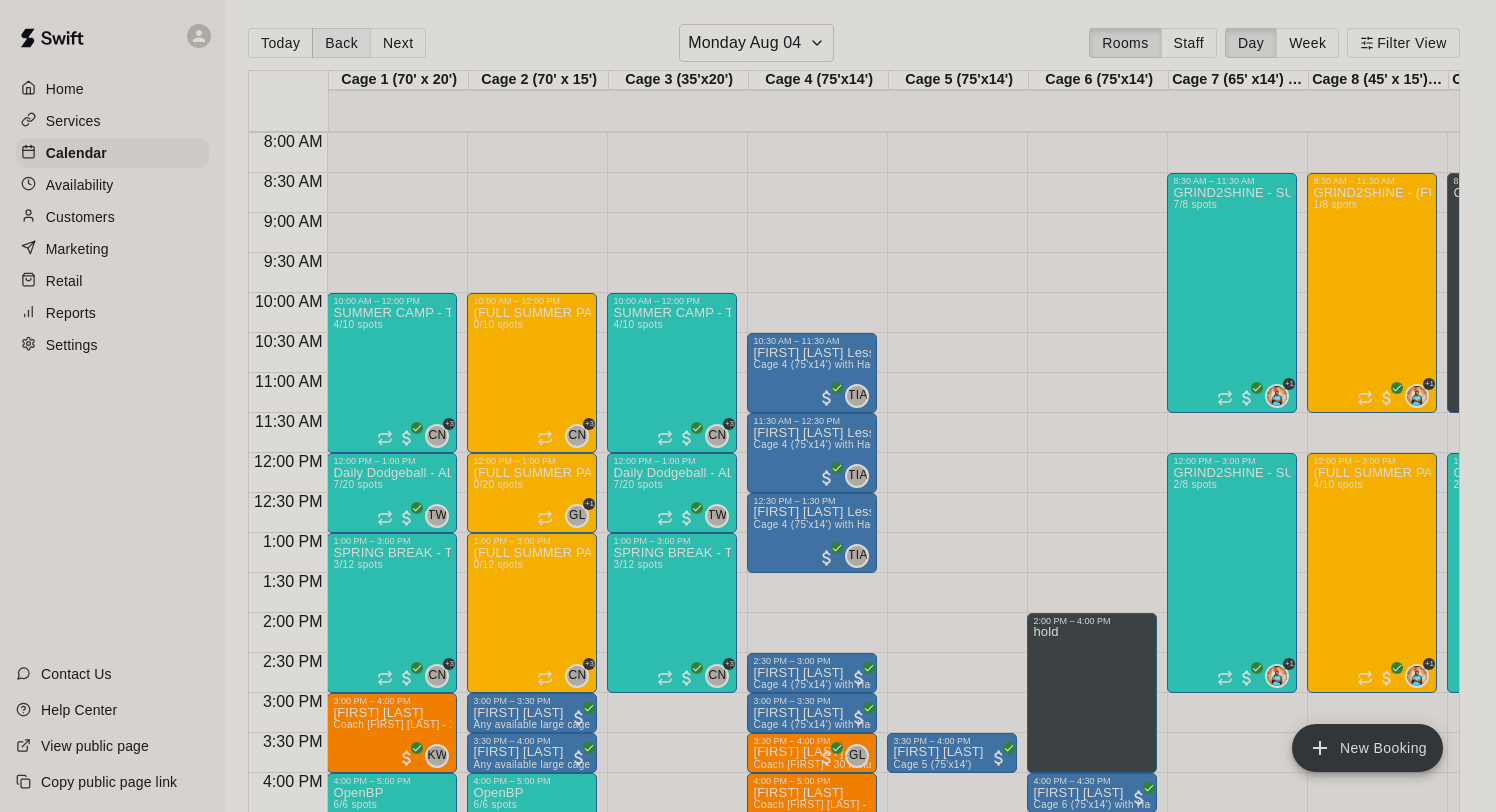 click on "Back" at bounding box center (341, 43) 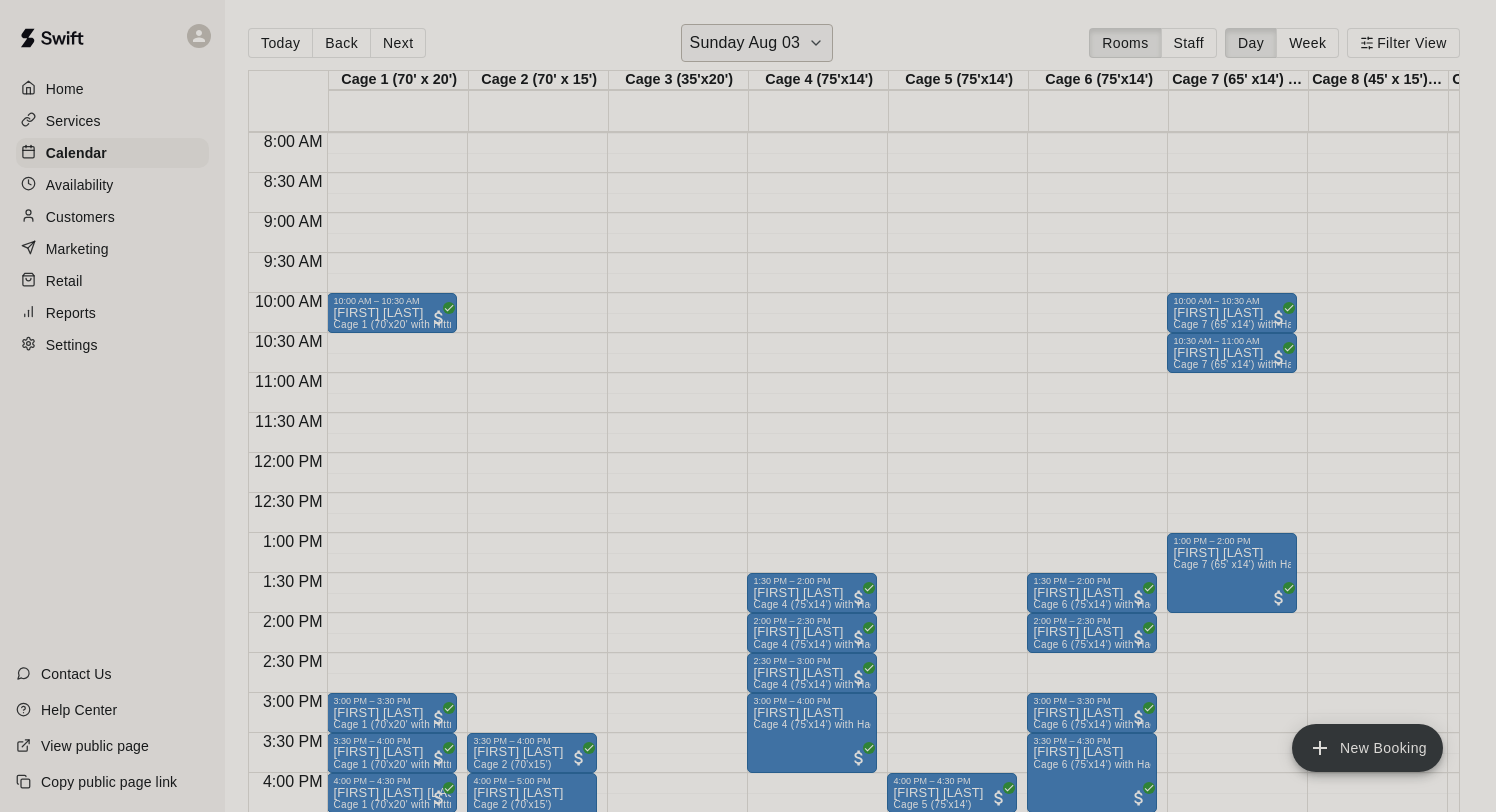 click on "Sunday Aug 03" at bounding box center (745, 43) 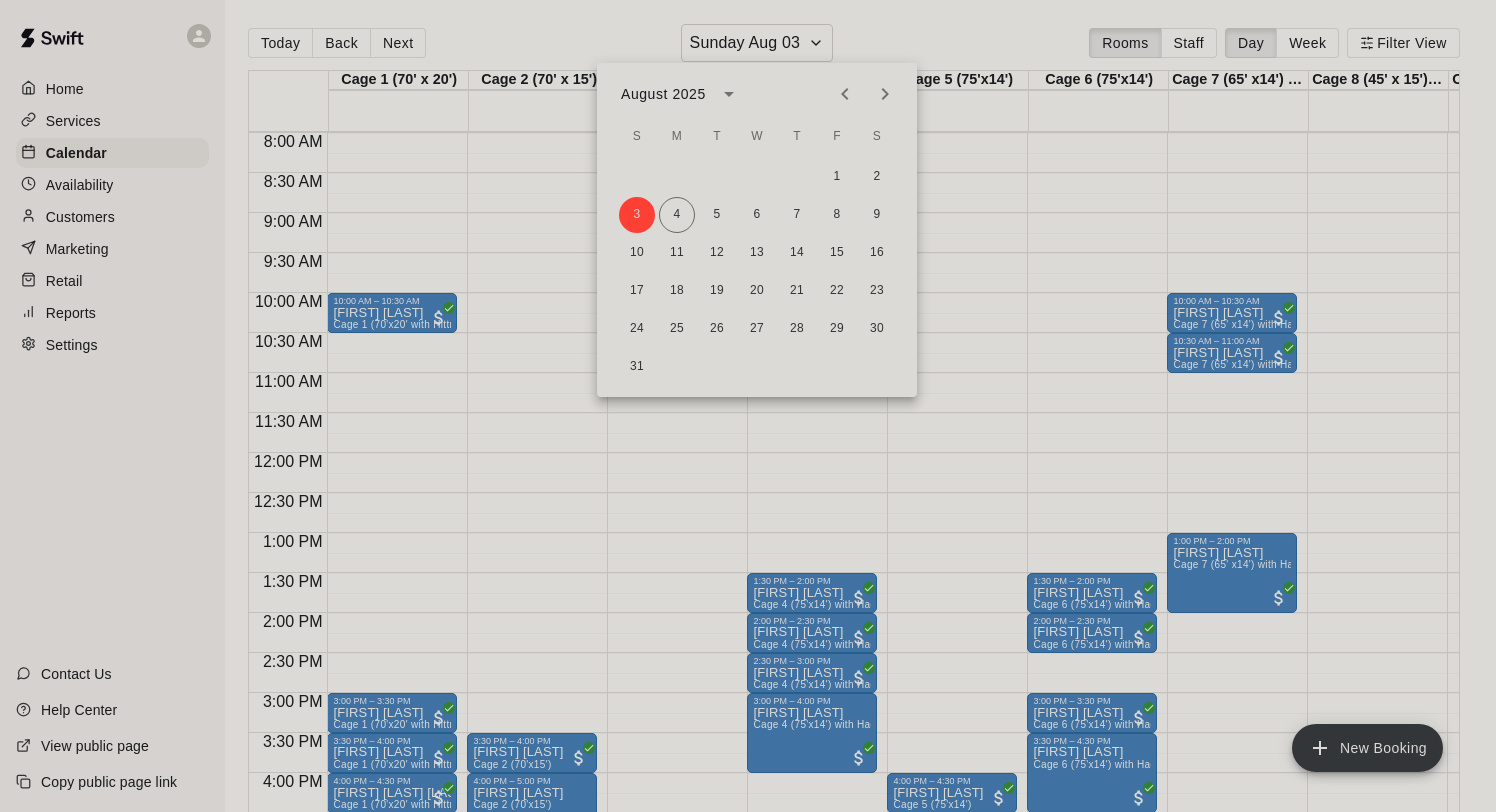 click at bounding box center [748, 406] 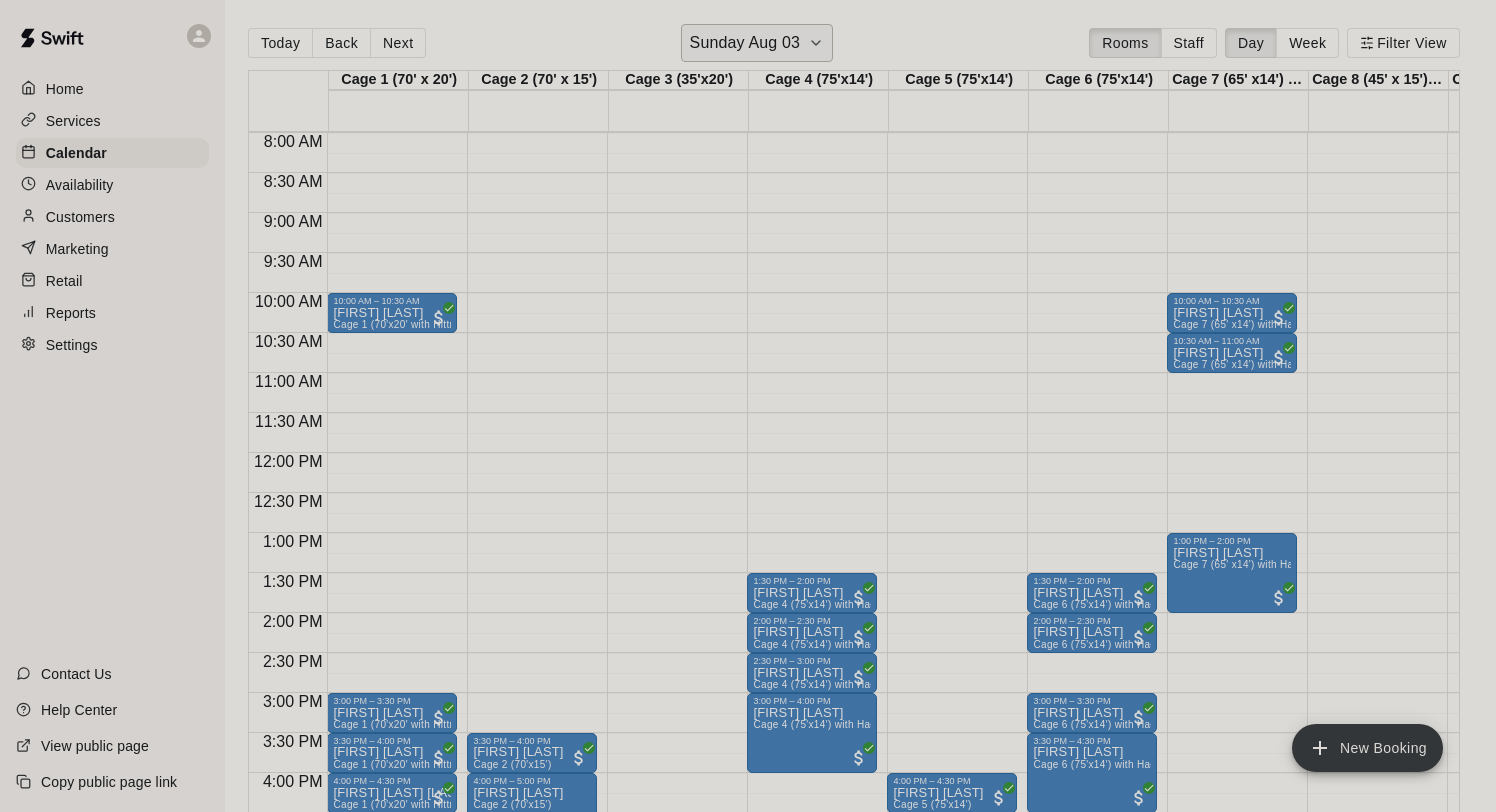 click 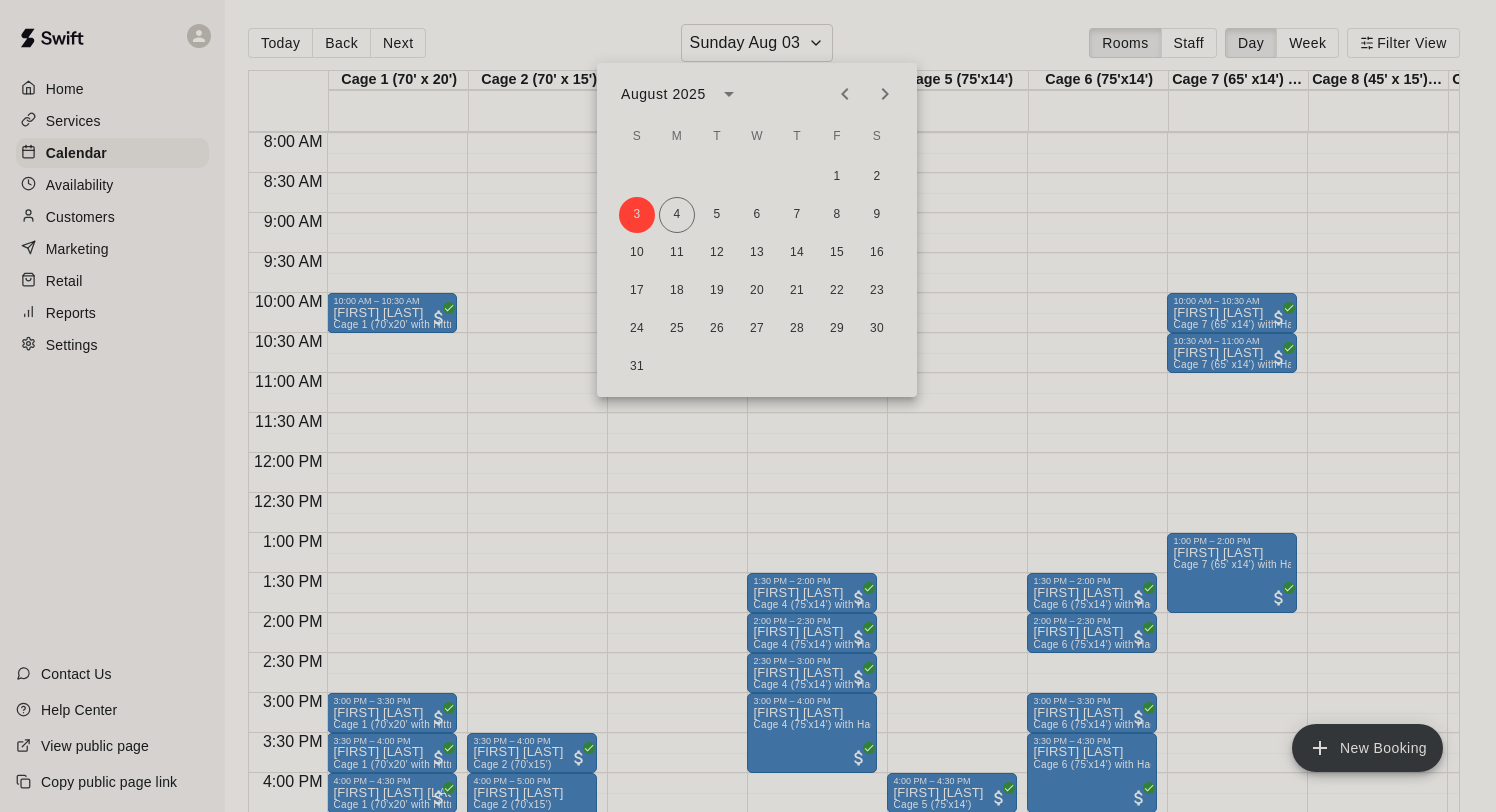 click 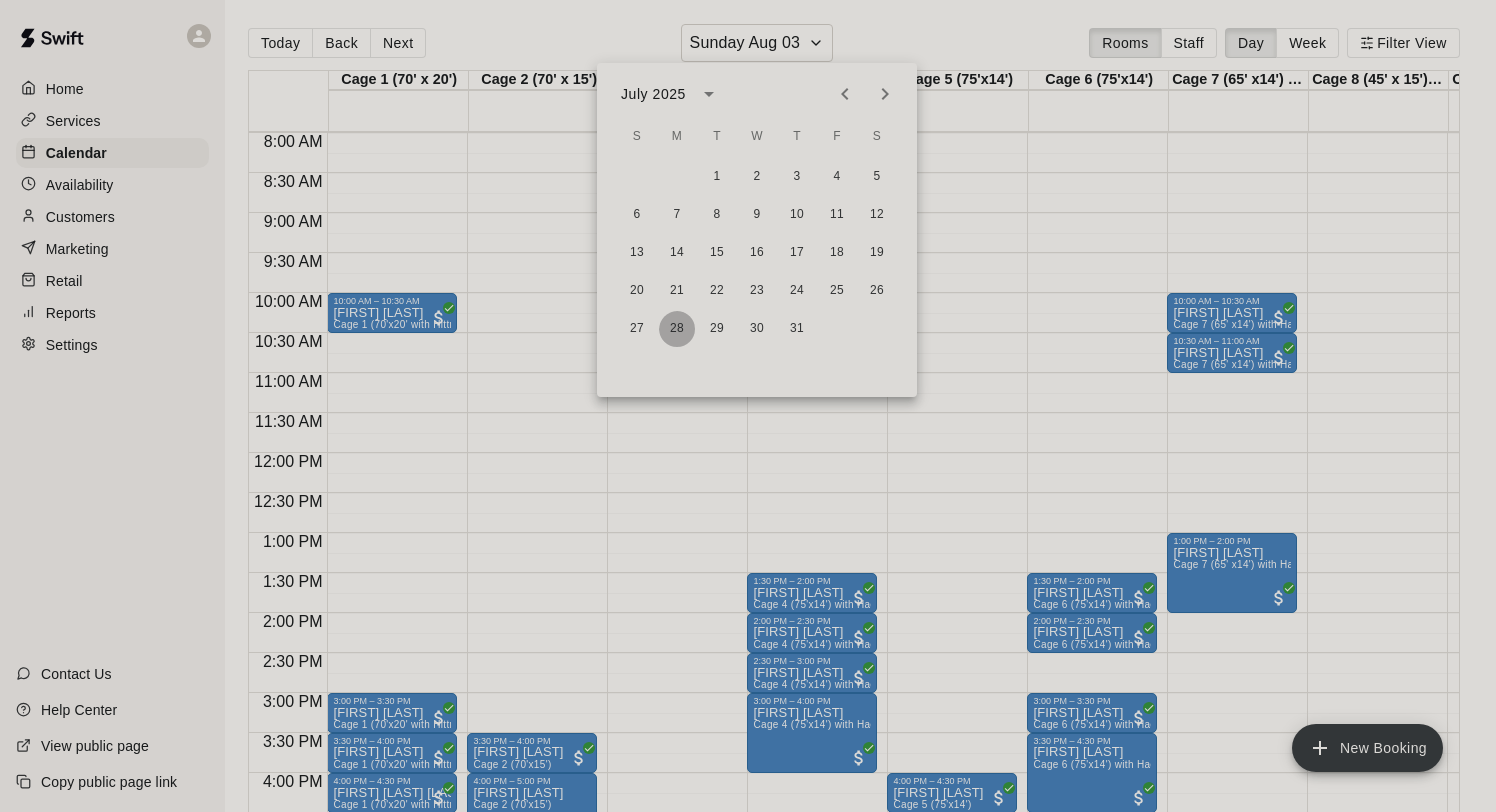 click on "28" at bounding box center [677, 329] 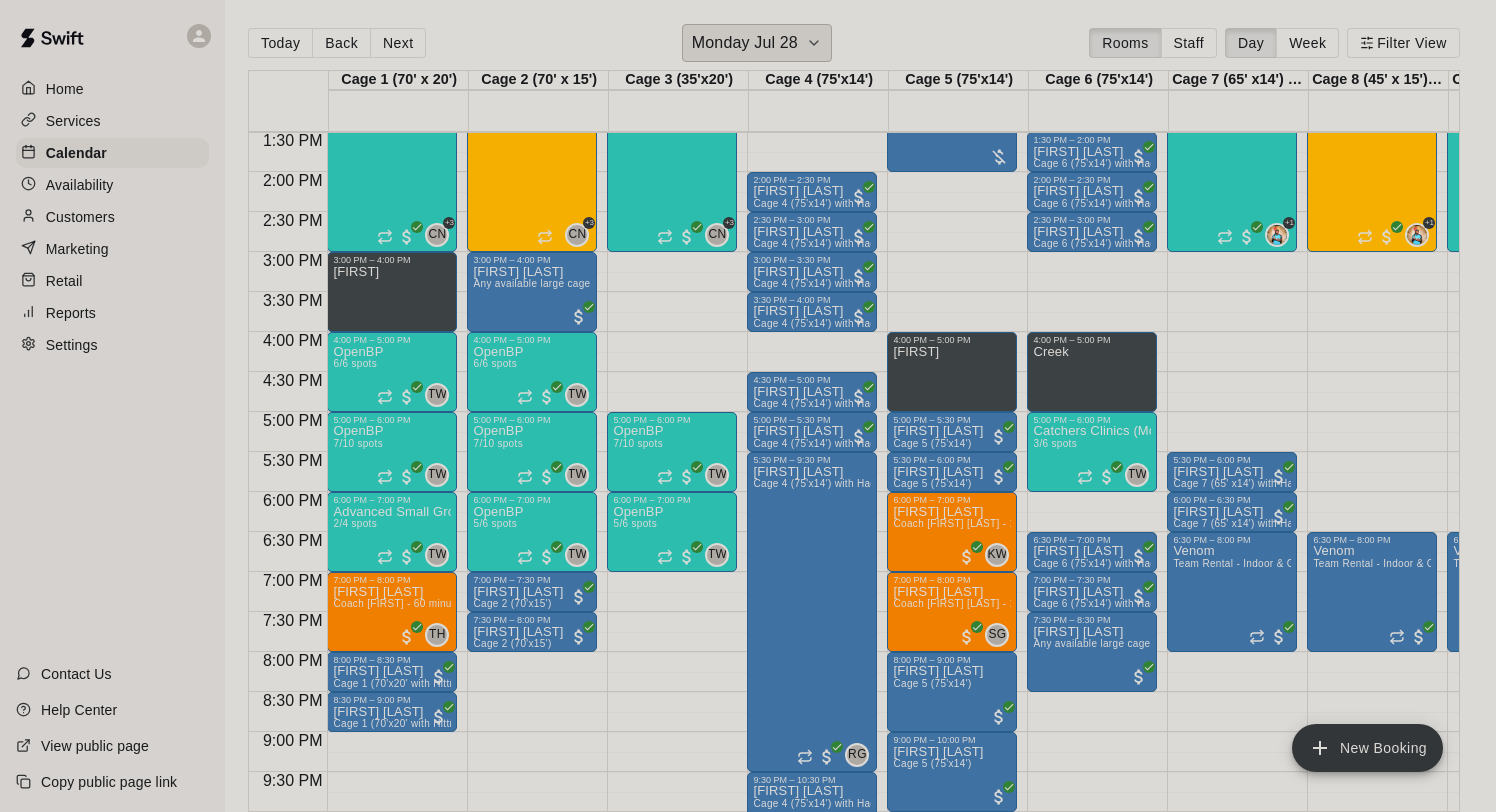 scroll, scrollTop: 1066, scrollLeft: 0, axis: vertical 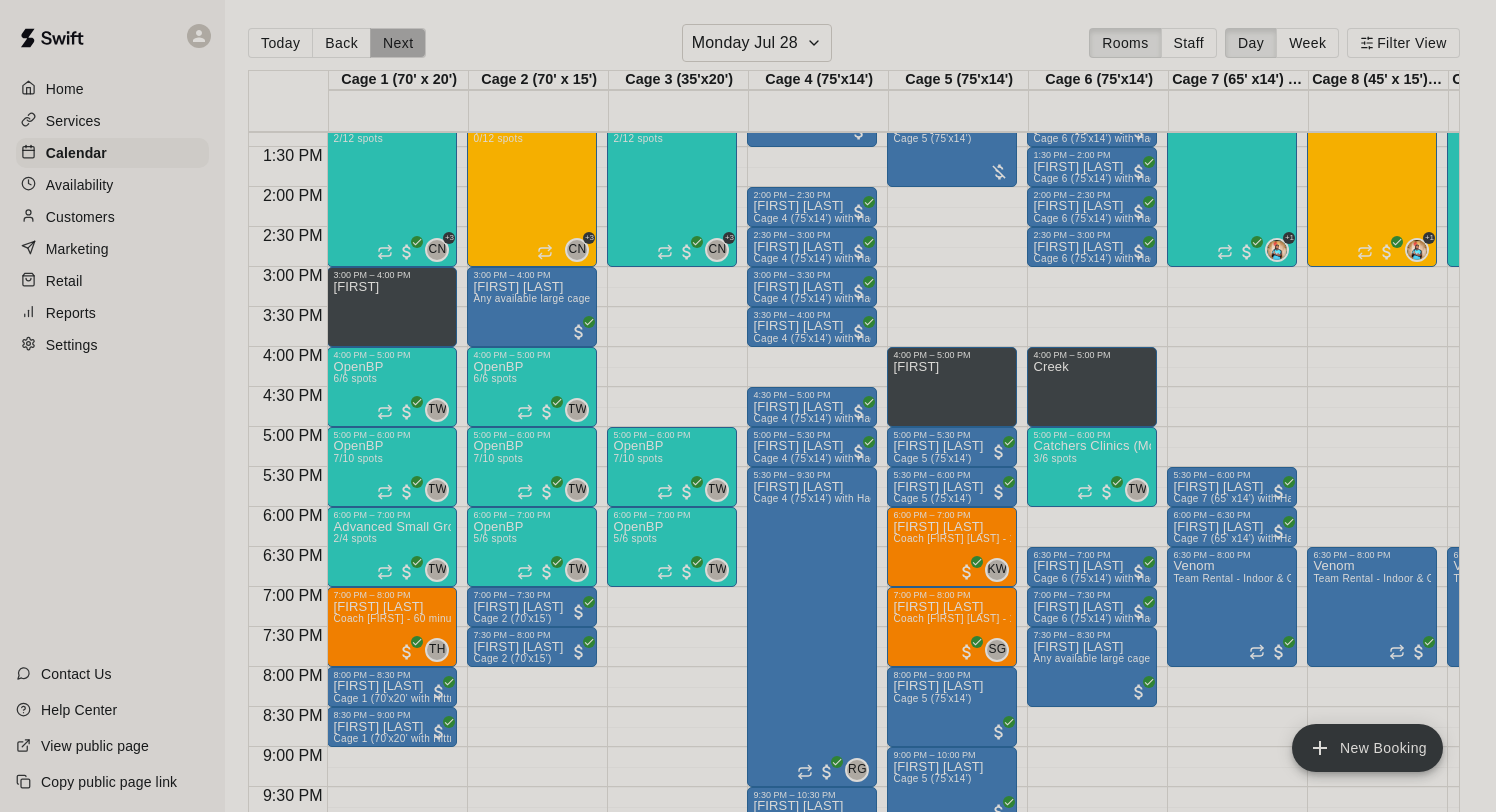 click on "Next" at bounding box center (398, 43) 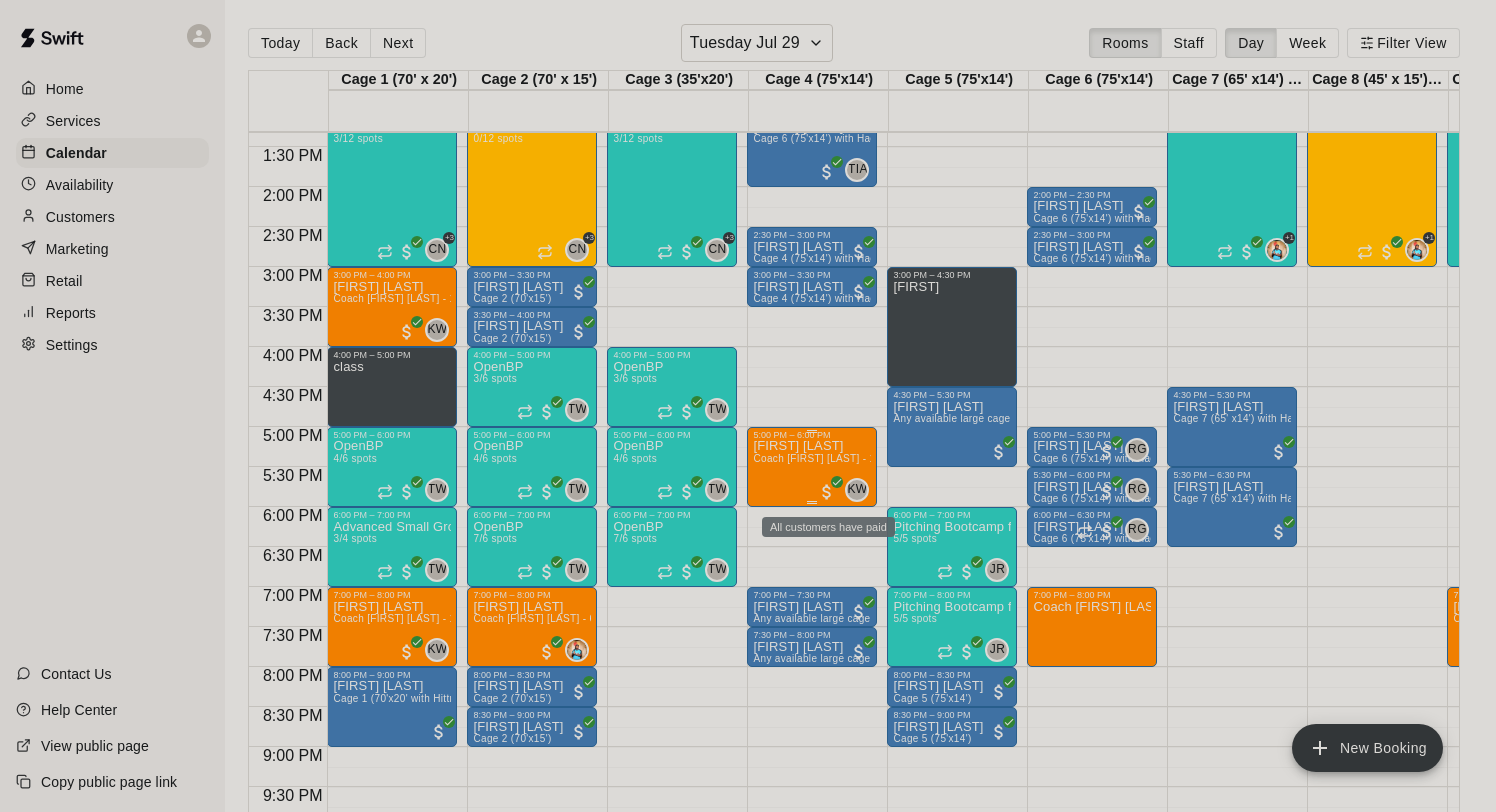 scroll, scrollTop: 1066, scrollLeft: 76, axis: both 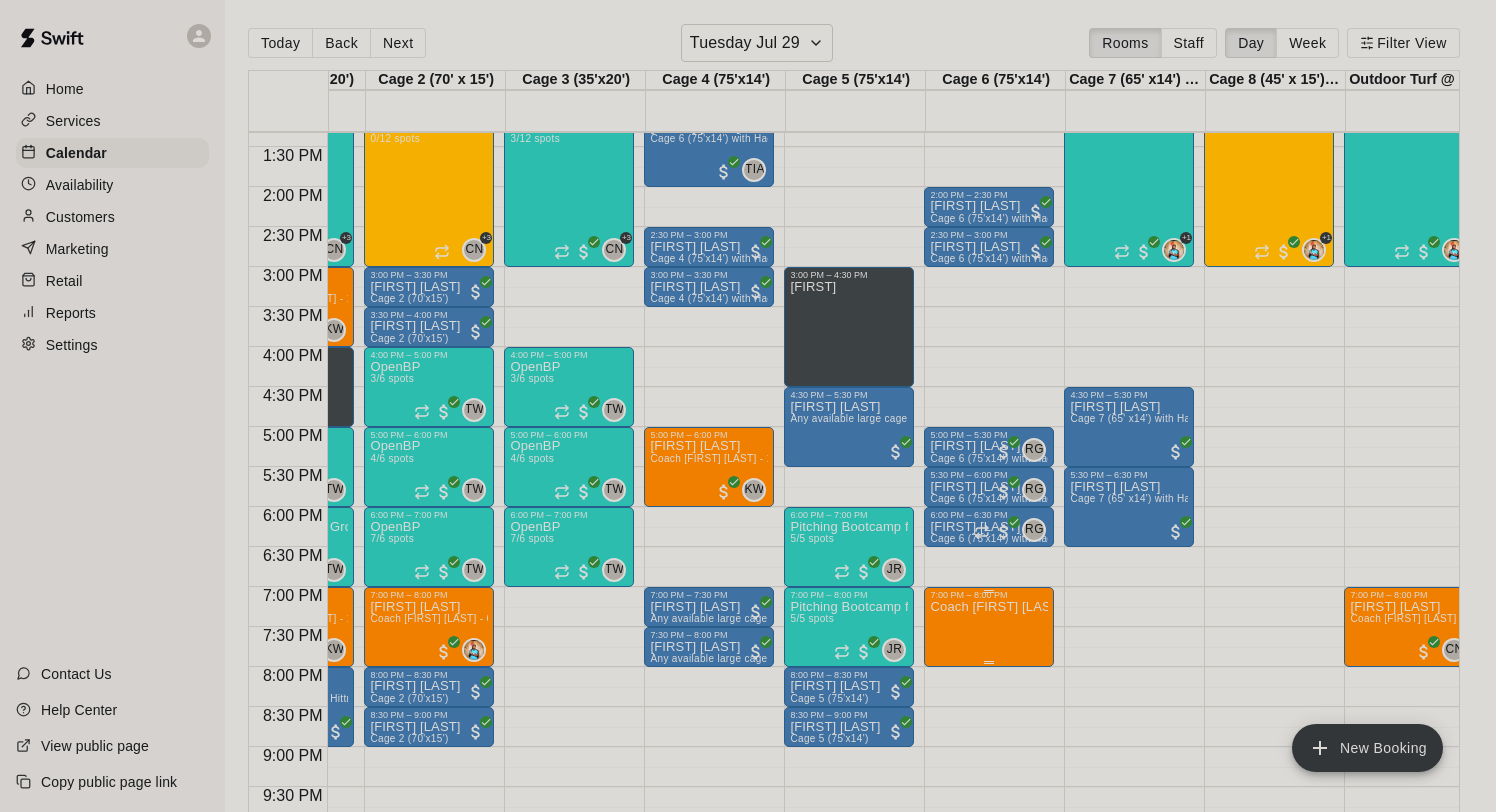 click on "Coach [FIRST] [LAST] - 1 Hour" at bounding box center (989, 1006) 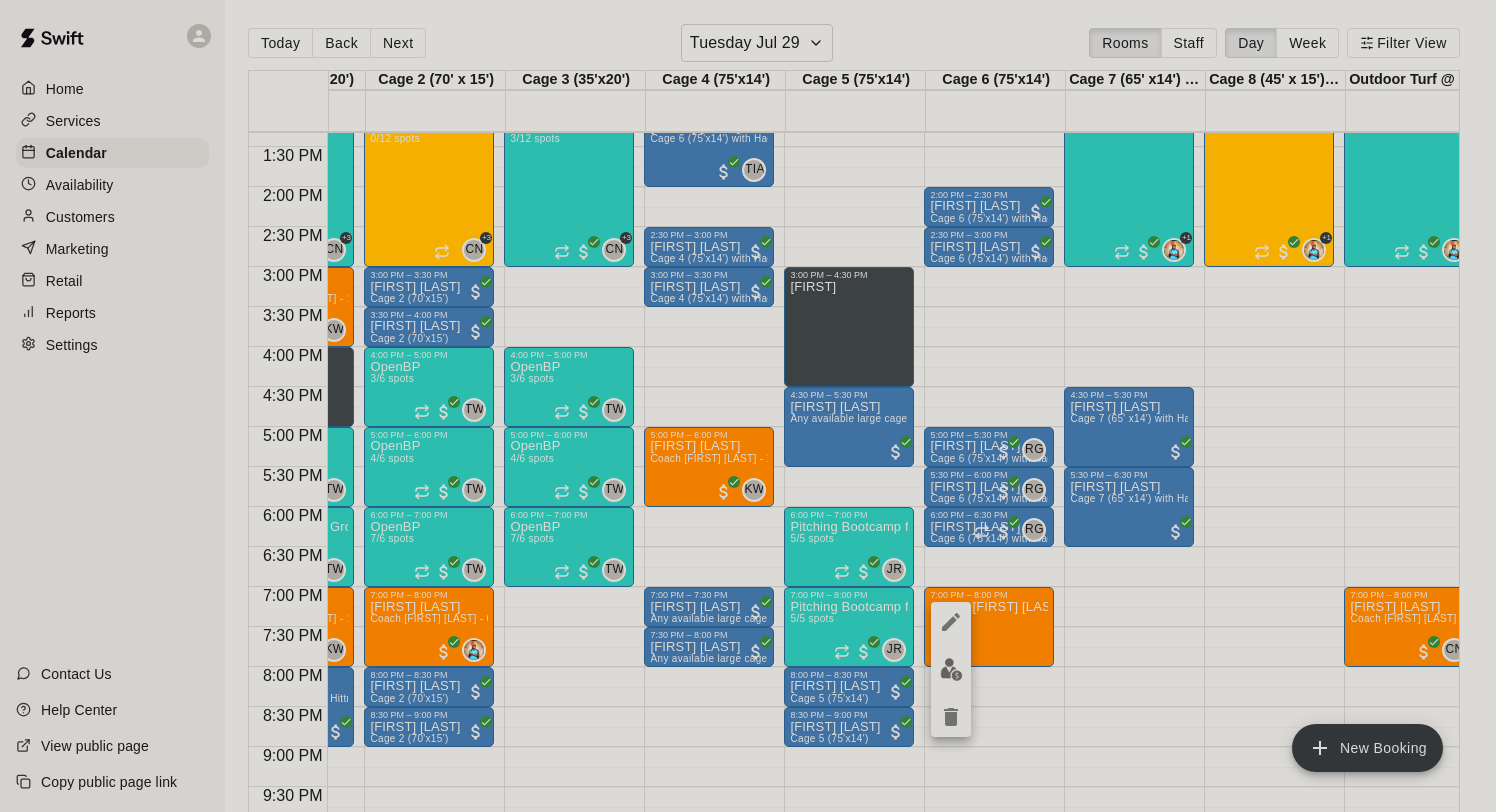 click at bounding box center [951, 669] 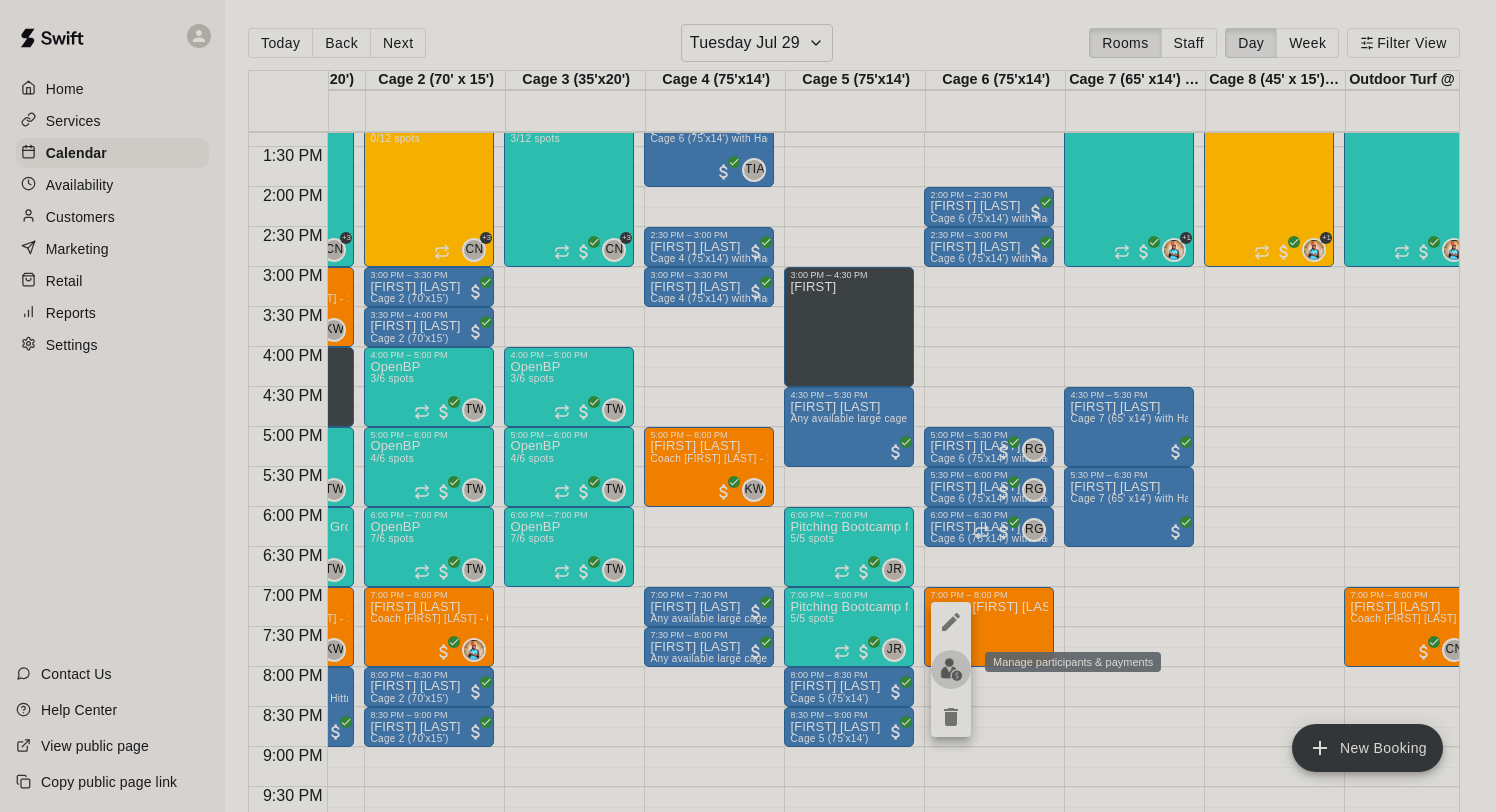 click at bounding box center (951, 669) 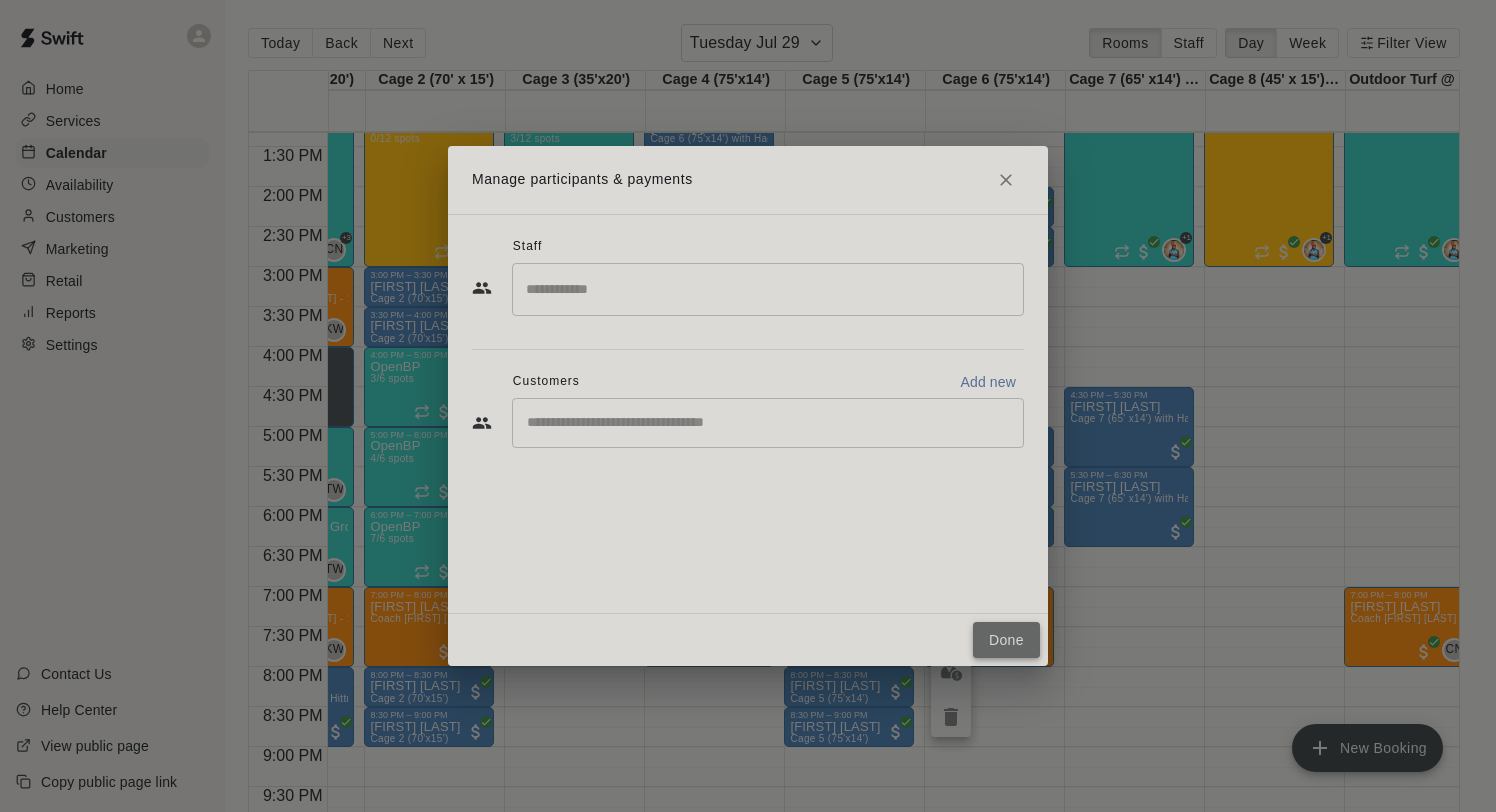 click on "Done" at bounding box center [1006, 640] 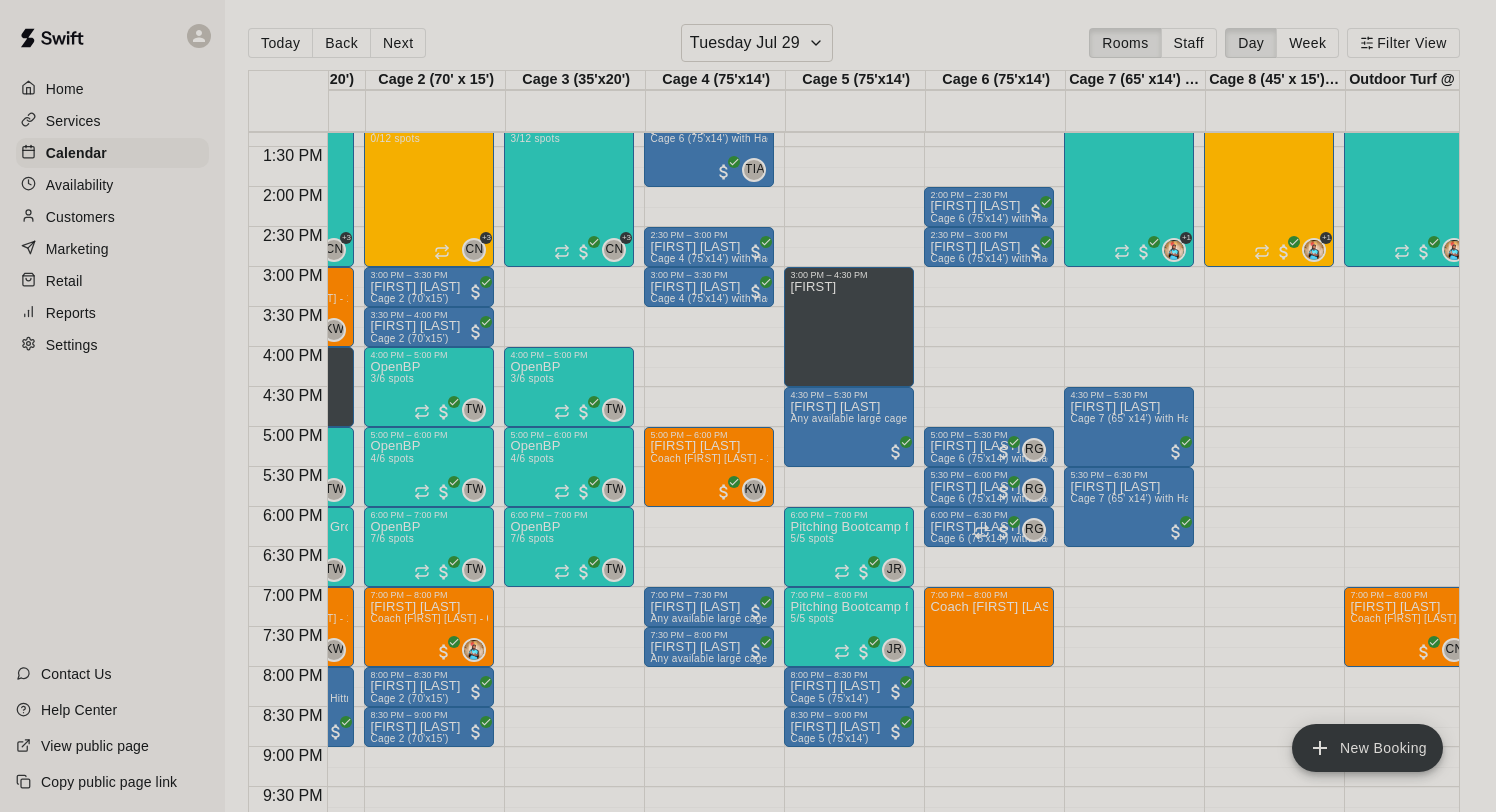 scroll, scrollTop: 1066, scrollLeft: 99, axis: both 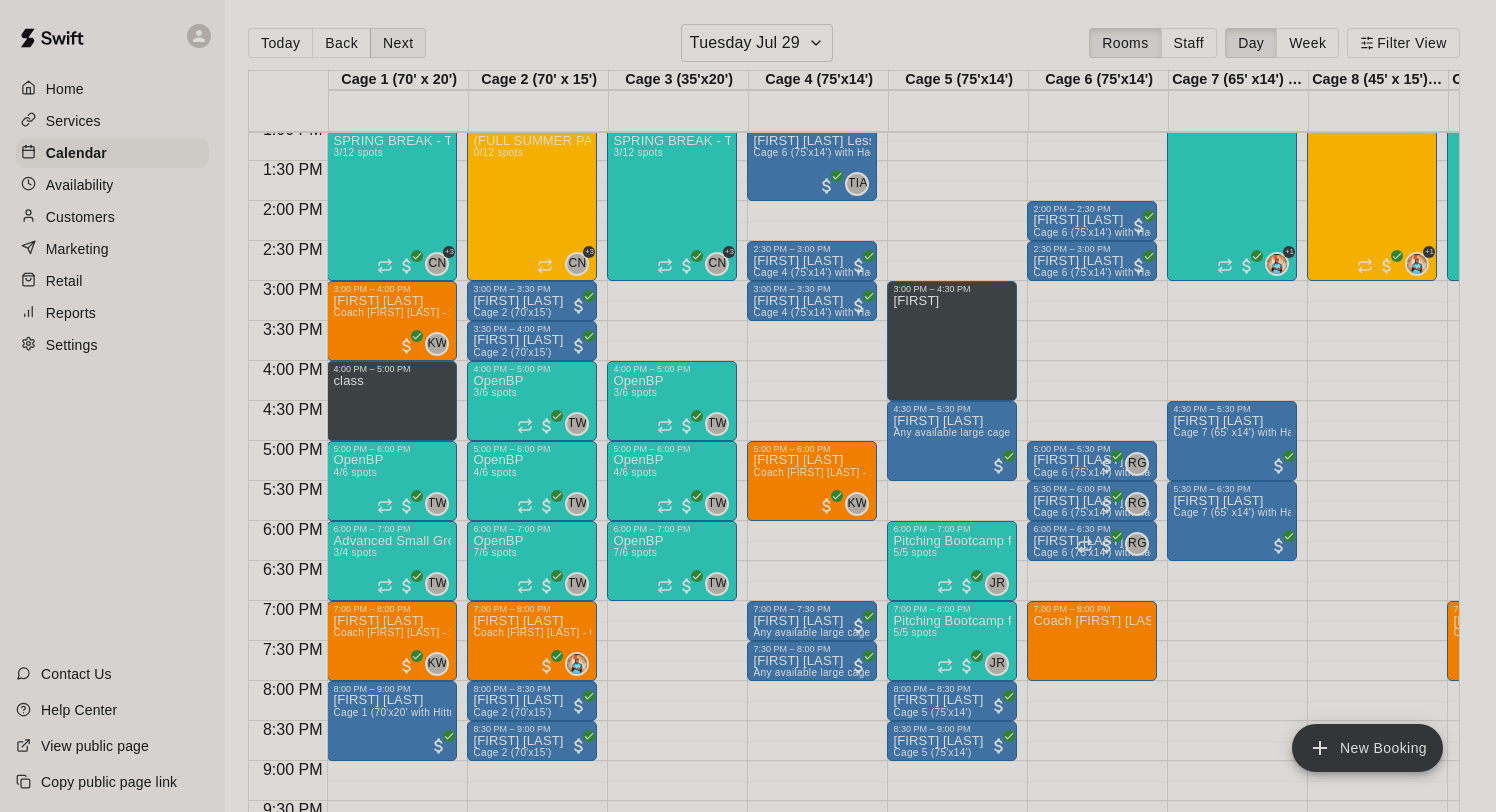 click on "Next" at bounding box center (398, 43) 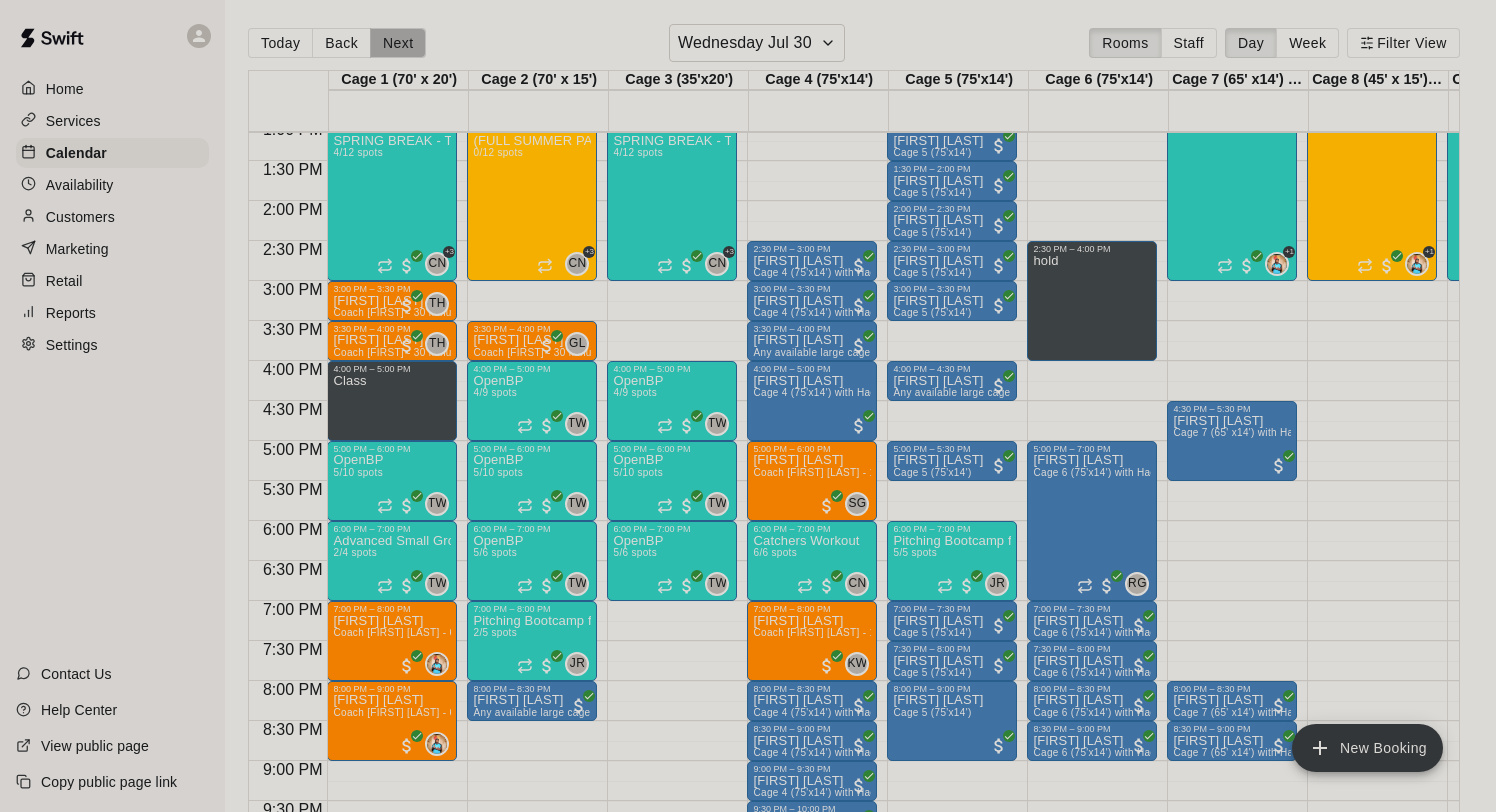 click on "Next" at bounding box center [398, 43] 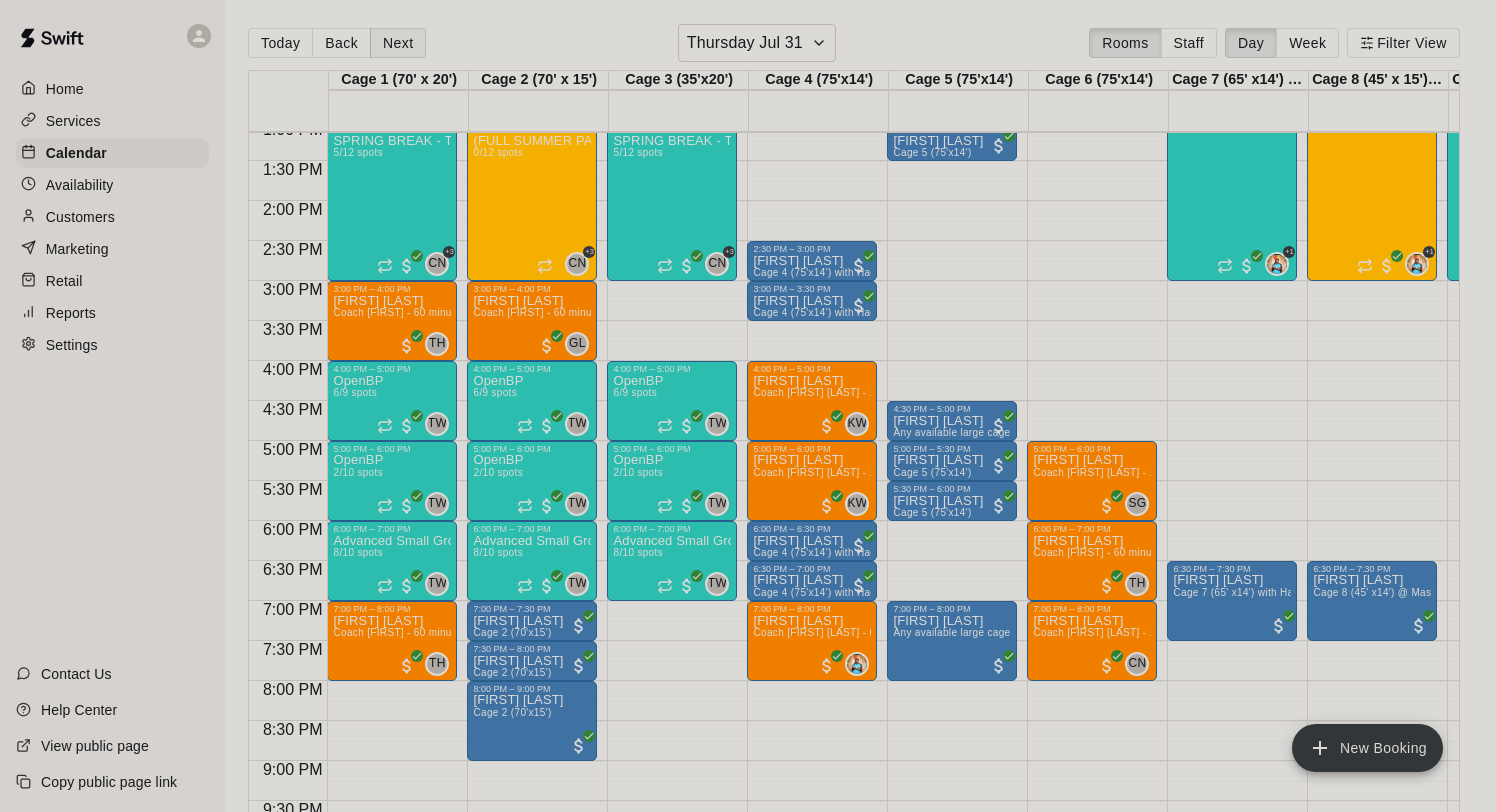 click on "Next" at bounding box center (398, 43) 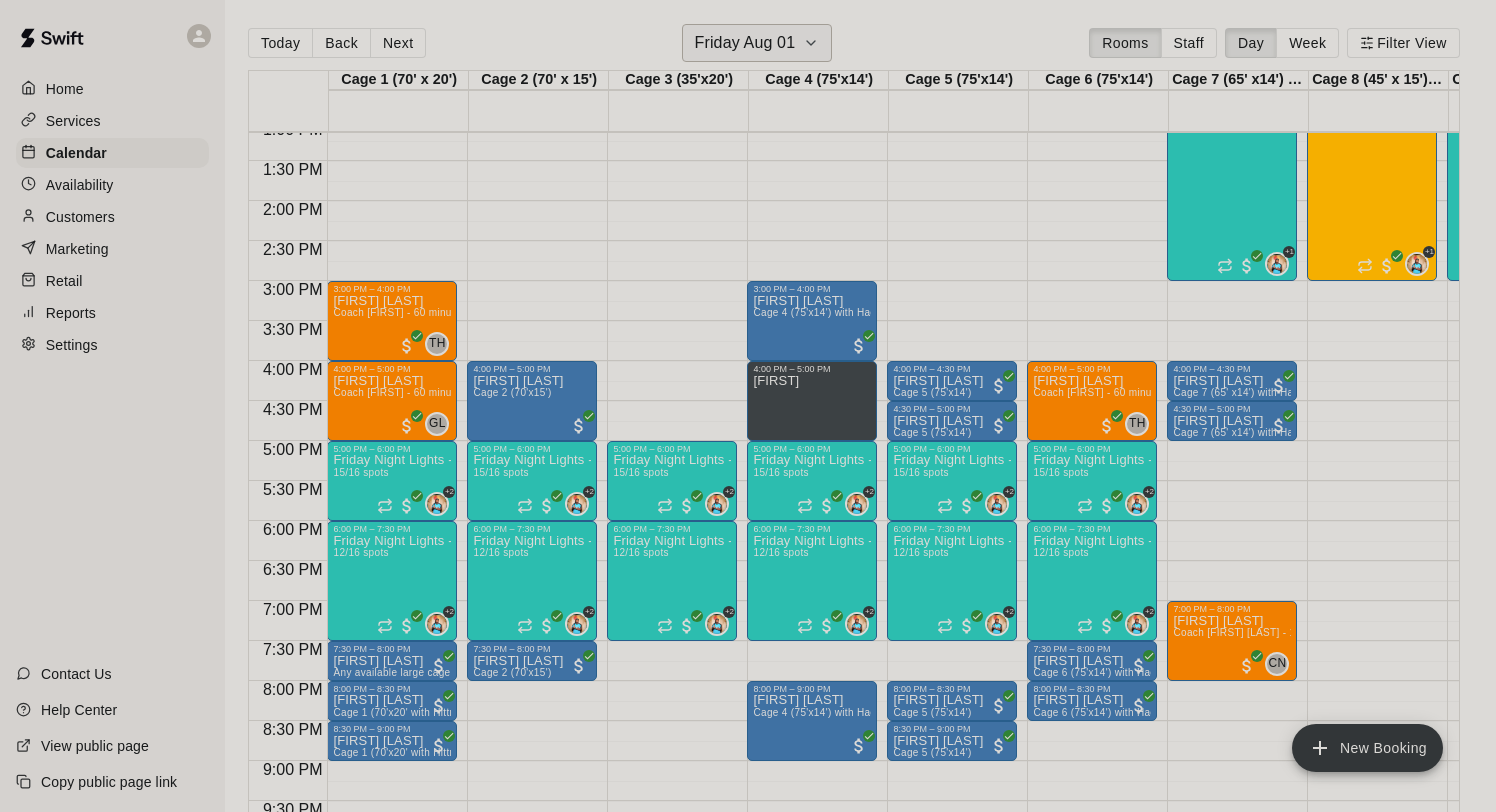 click on "Friday Aug 01" at bounding box center (745, 43) 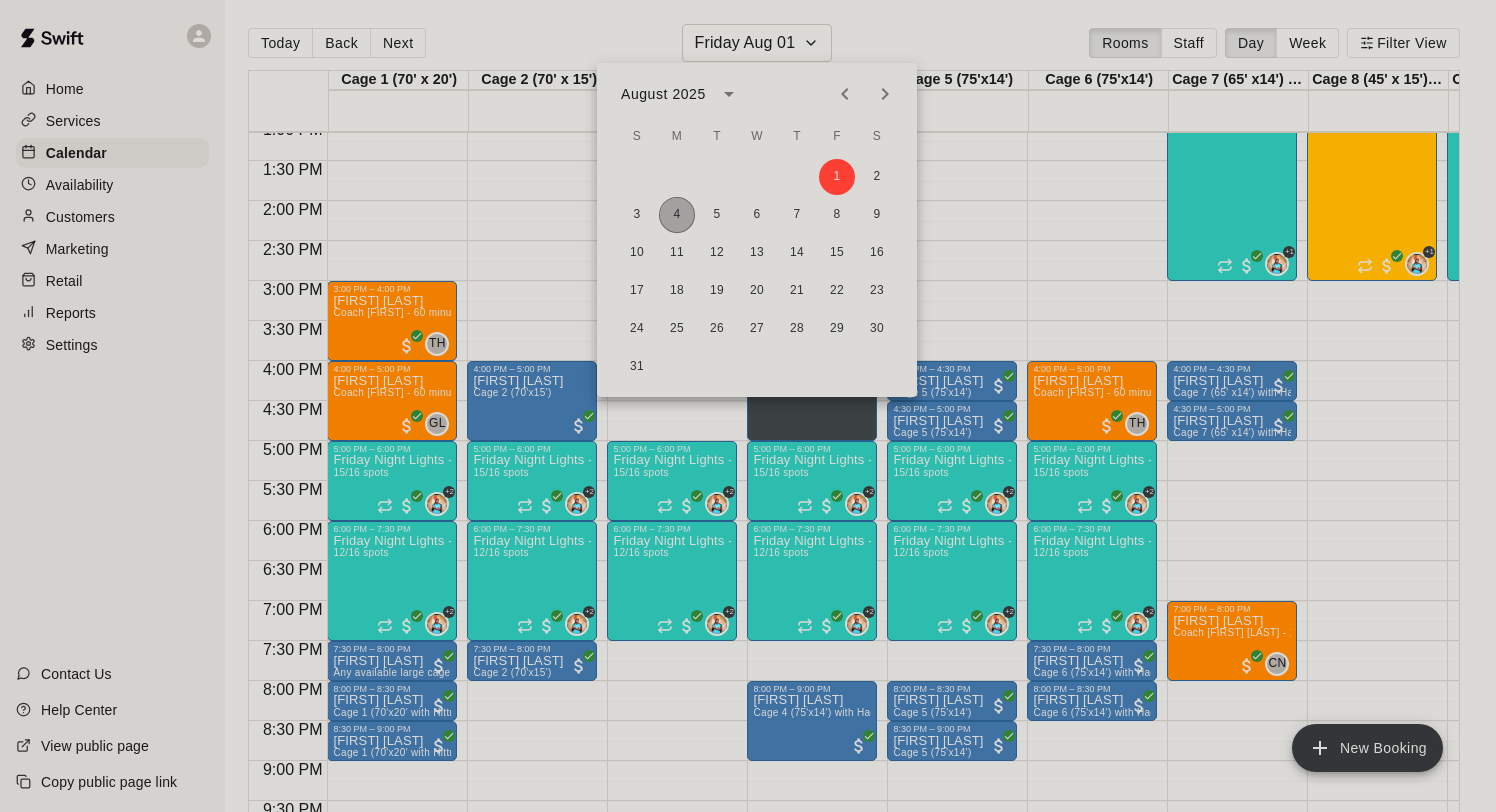 click on "4" at bounding box center (677, 215) 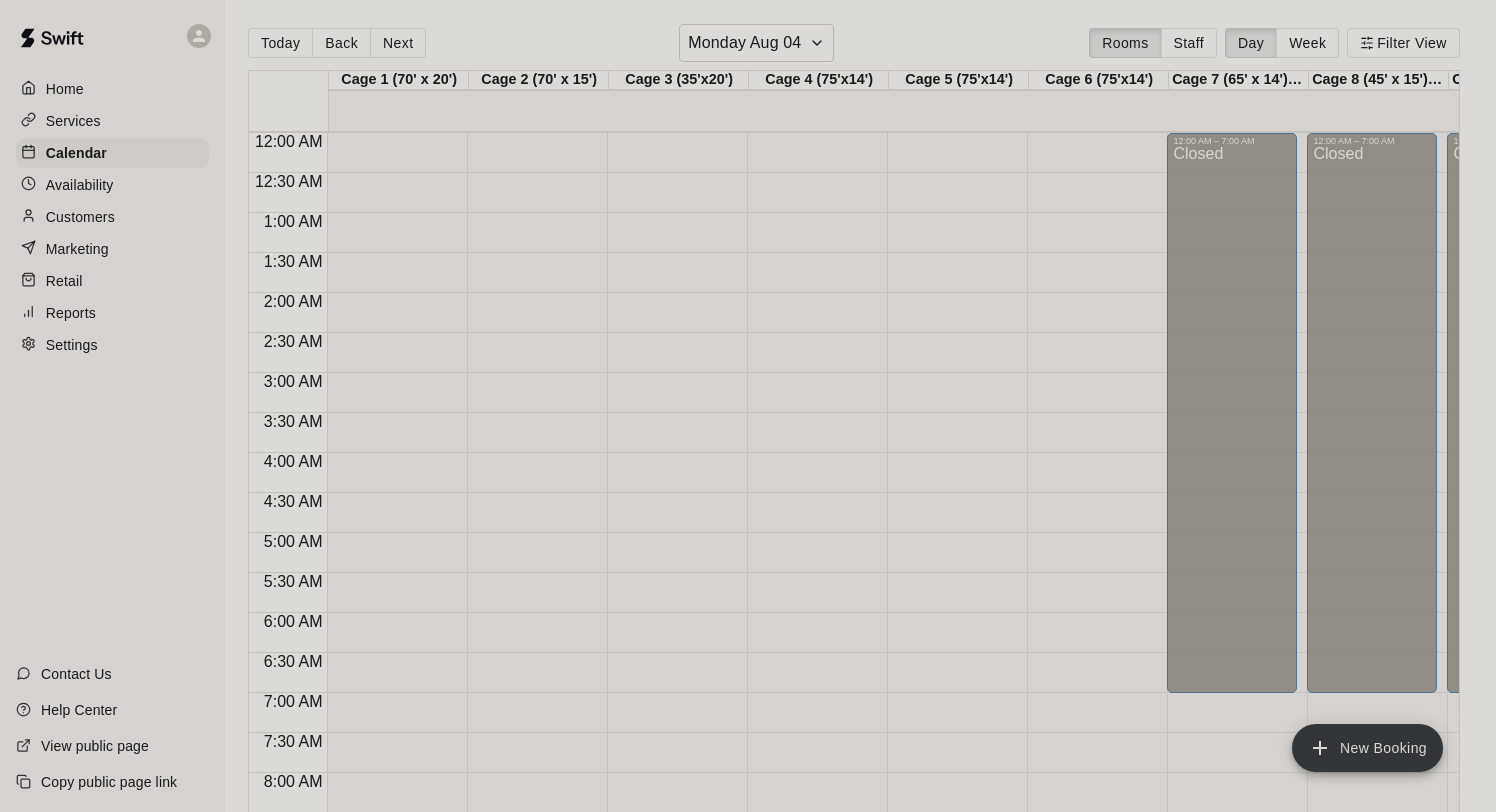 scroll, scrollTop: 0, scrollLeft: 0, axis: both 